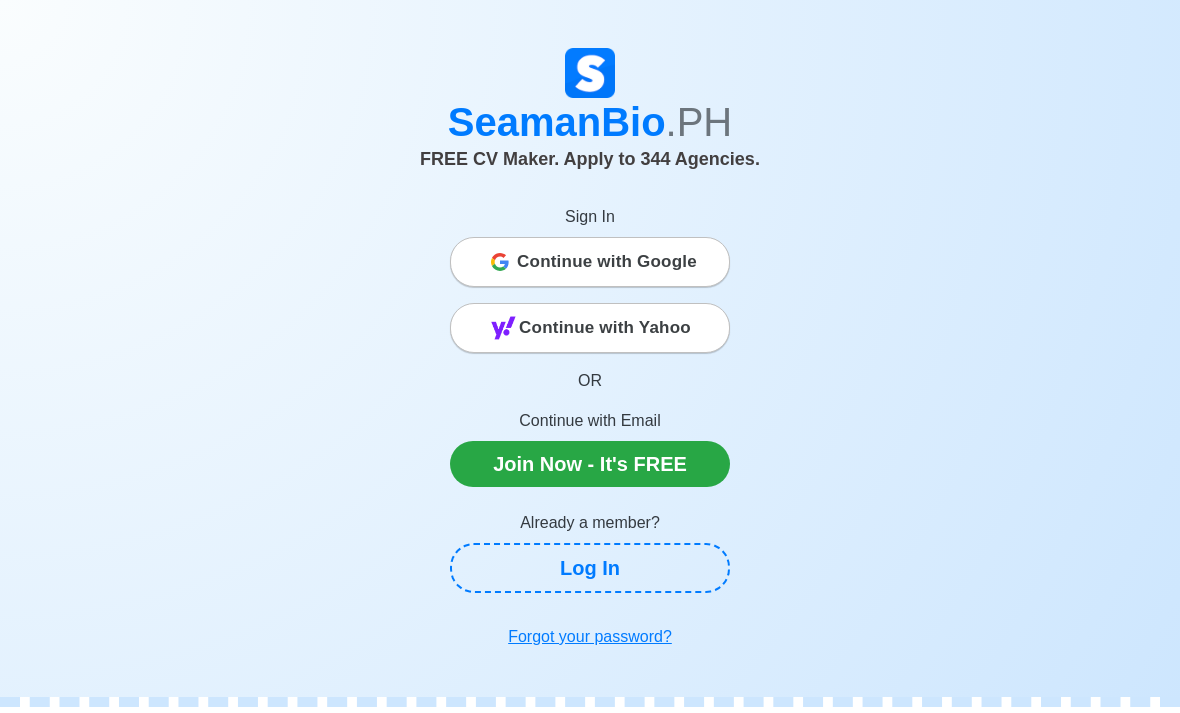 scroll, scrollTop: 0, scrollLeft: 0, axis: both 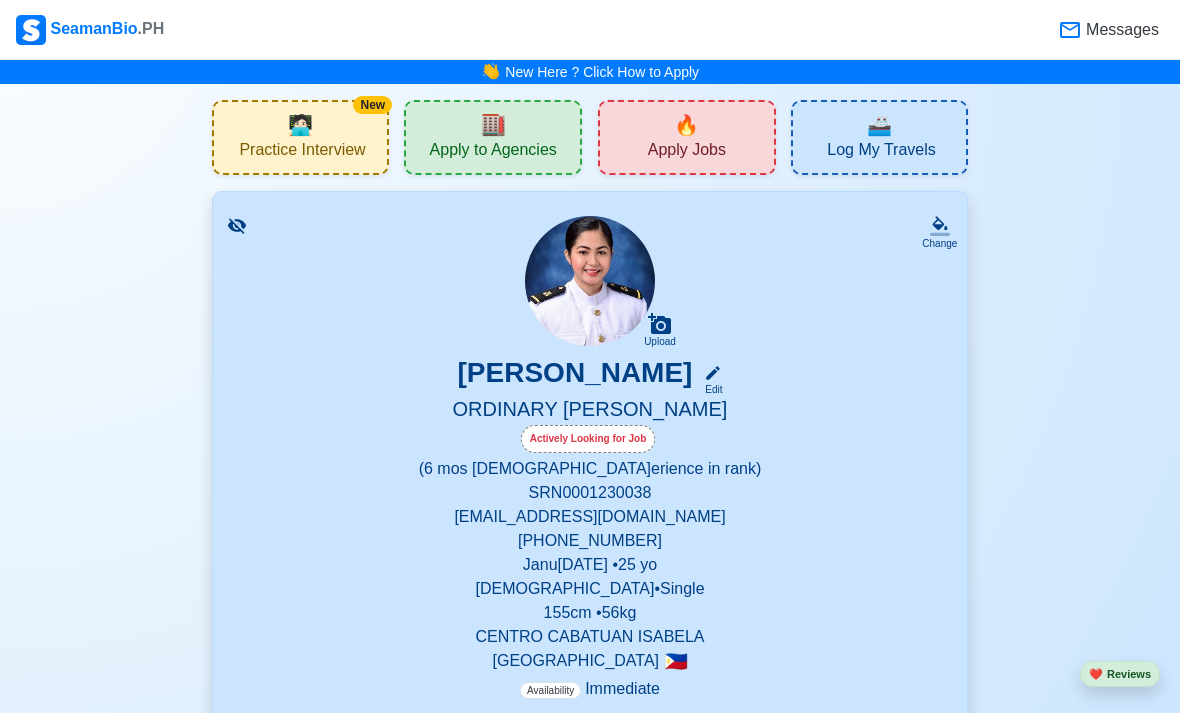 click on "🔥 Apply Jobs" at bounding box center (687, 137) 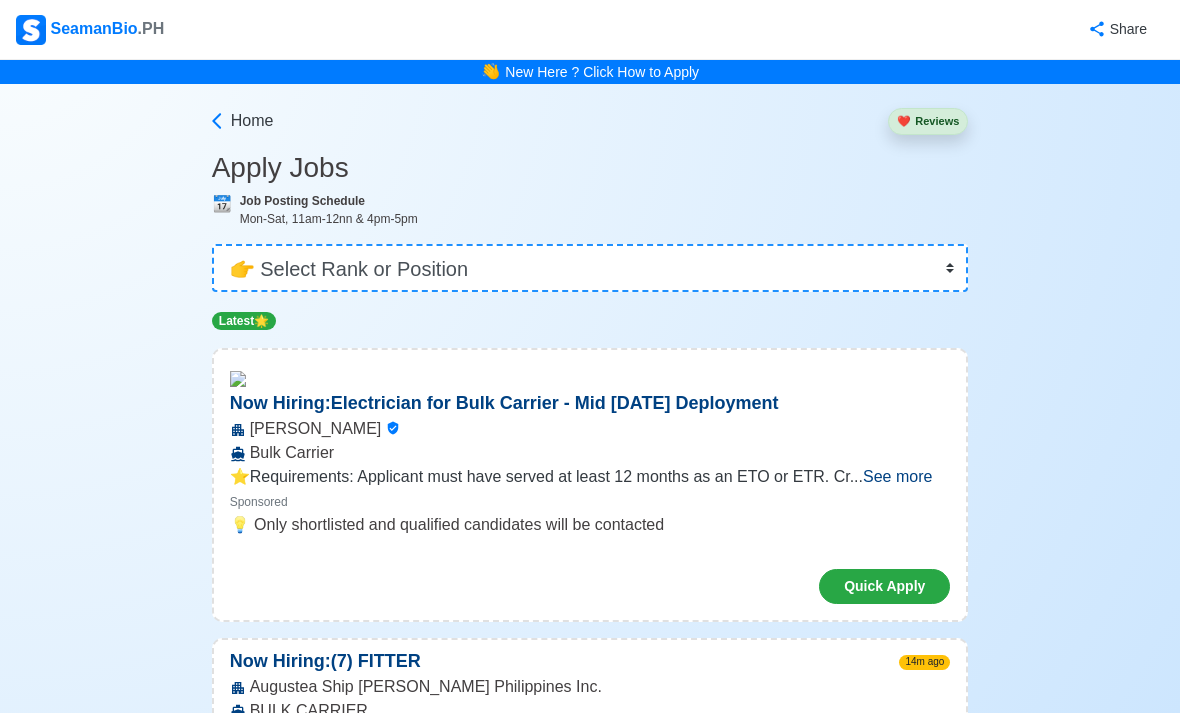 click on "👉 Select Rank or Position Master Chief Officer 2nd Officer 3rd Officer Junior Officer Chief Engineer 2nd Engineer 3rd Engineer 4th Engineer Gas Engineer Junior Engineer 1st Assistant Engineer 2nd Assistant Engineer 3rd Assistant Engineer ETO/ETR Electrician Electrical Engineer Oiler Fitter Welder Chief Cook Chef Cook [PERSON_NAME] Wiper Rigger Ordinary [PERSON_NAME] [PERSON_NAME] Motorman Pumpman Bosun Cadet Reefer Mechanic Operator Repairman Painter Steward Waiter Others" at bounding box center (590, 268) 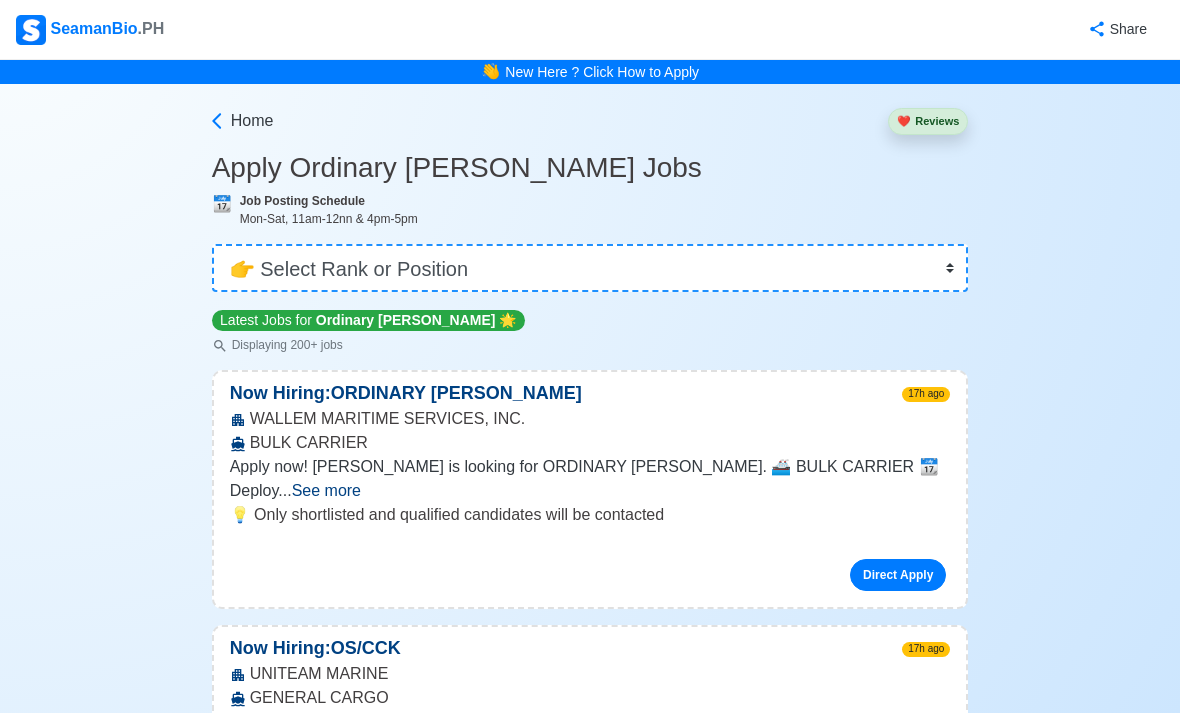 click on "See more" at bounding box center (326, 490) 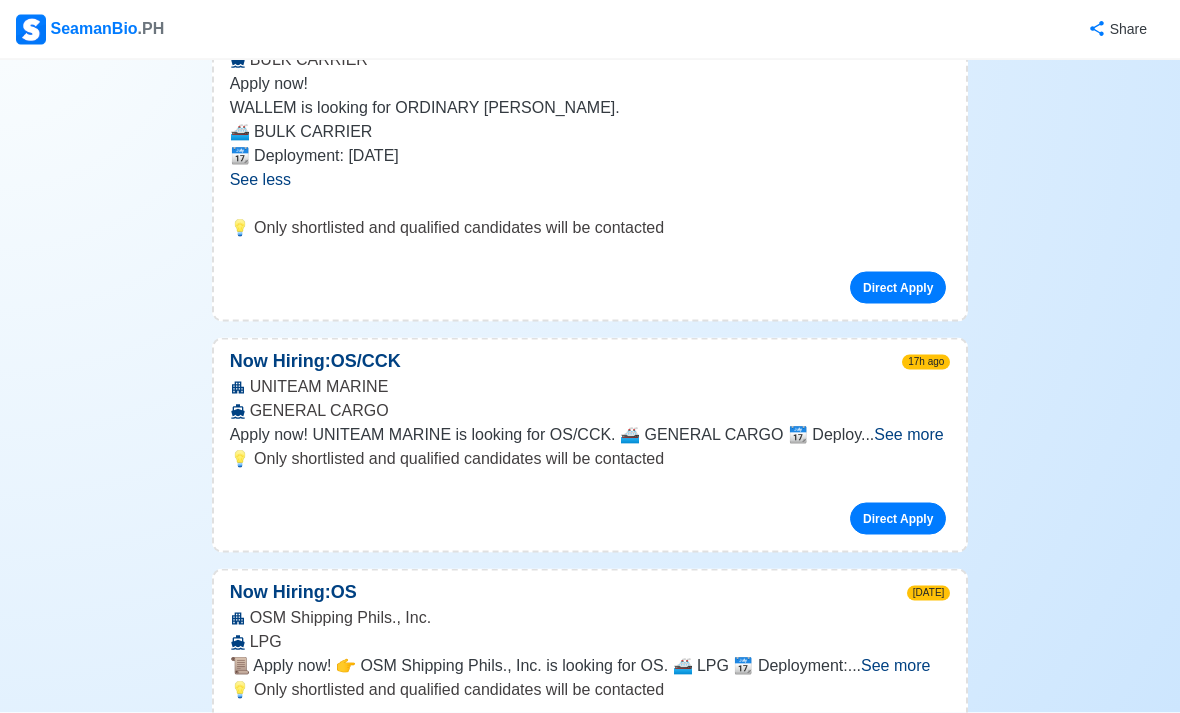 scroll, scrollTop: 387, scrollLeft: 0, axis: vertical 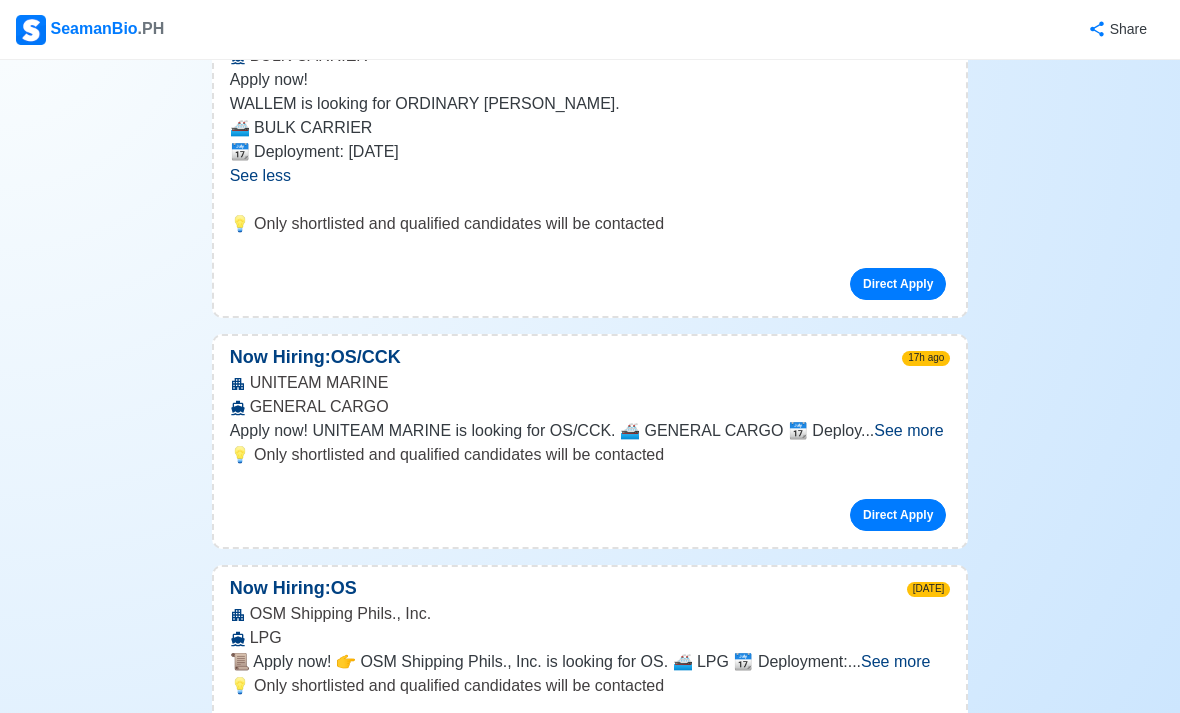 click on "See more" at bounding box center (908, 430) 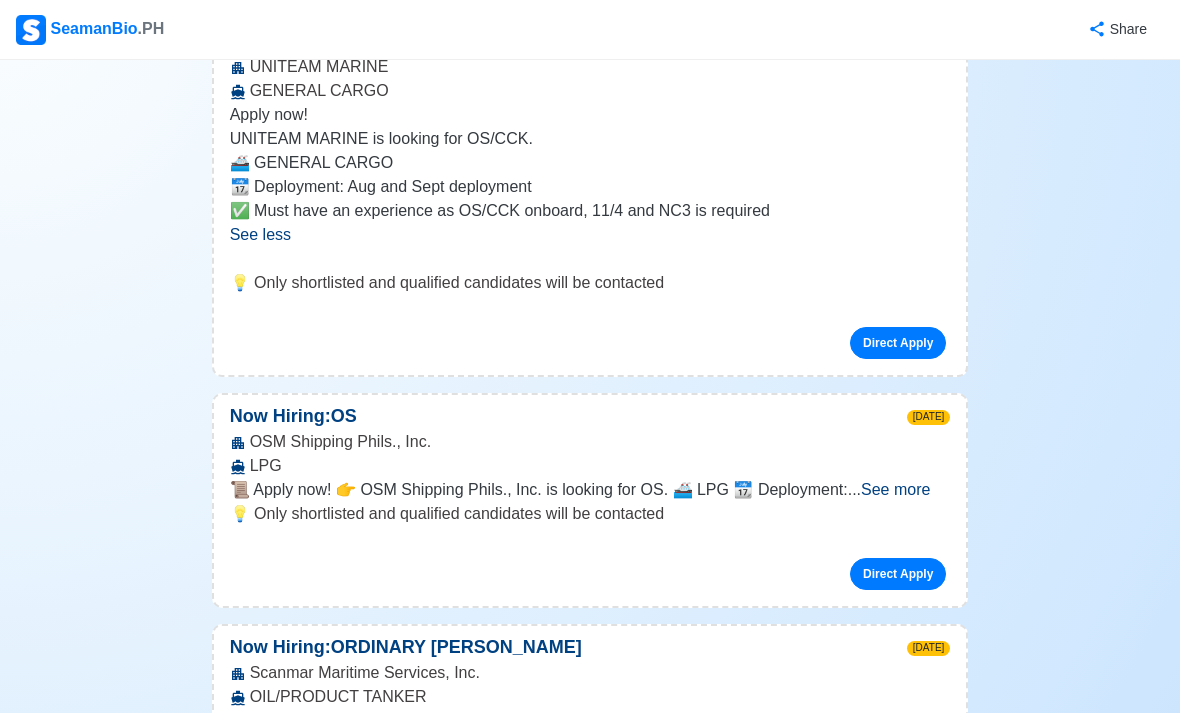 scroll, scrollTop: 721, scrollLeft: 0, axis: vertical 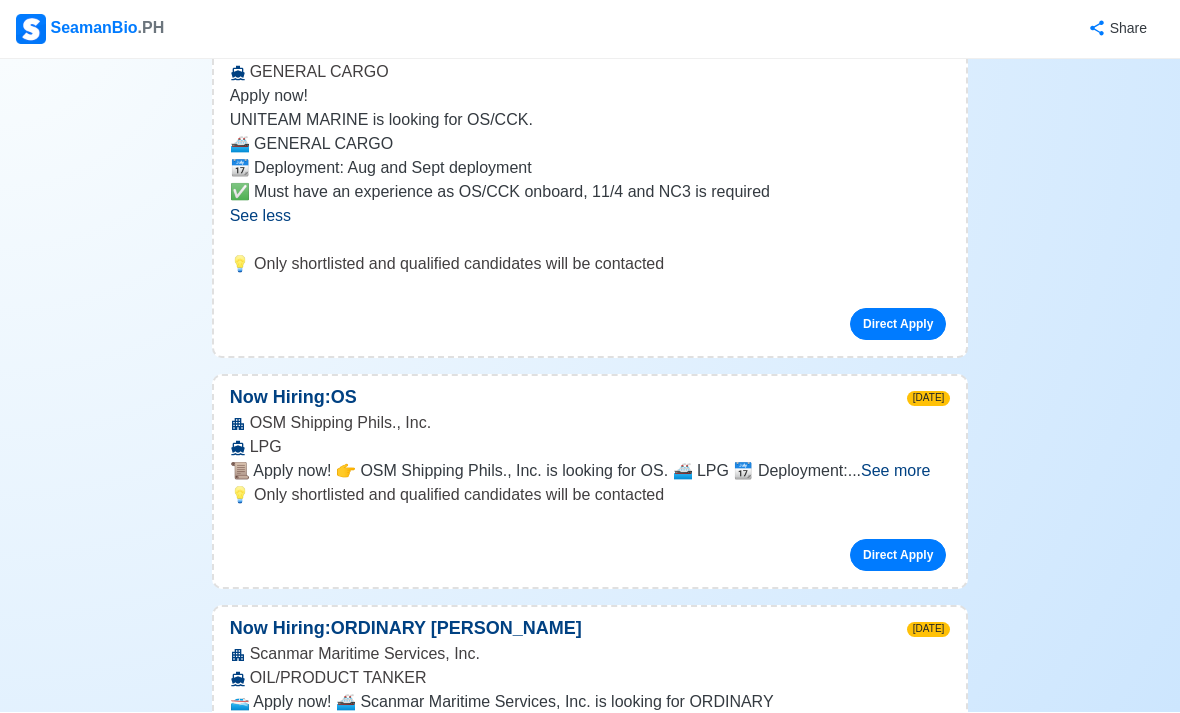click on "See more" at bounding box center (895, 471) 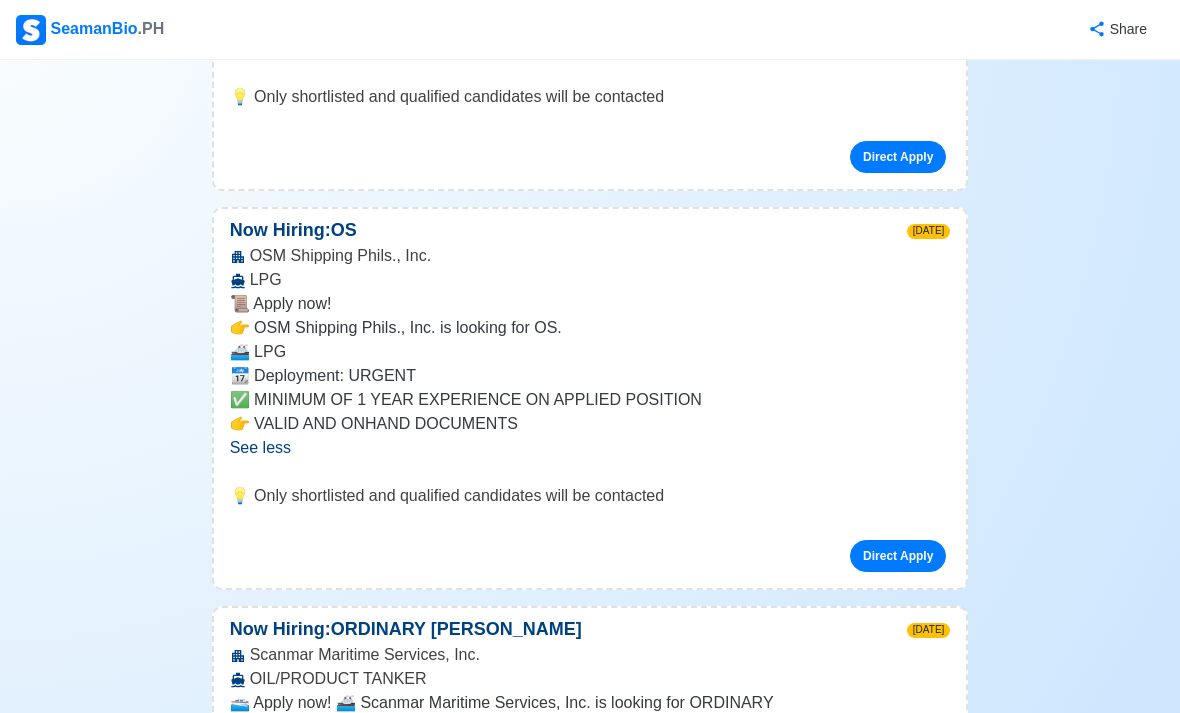 scroll, scrollTop: 970, scrollLeft: 0, axis: vertical 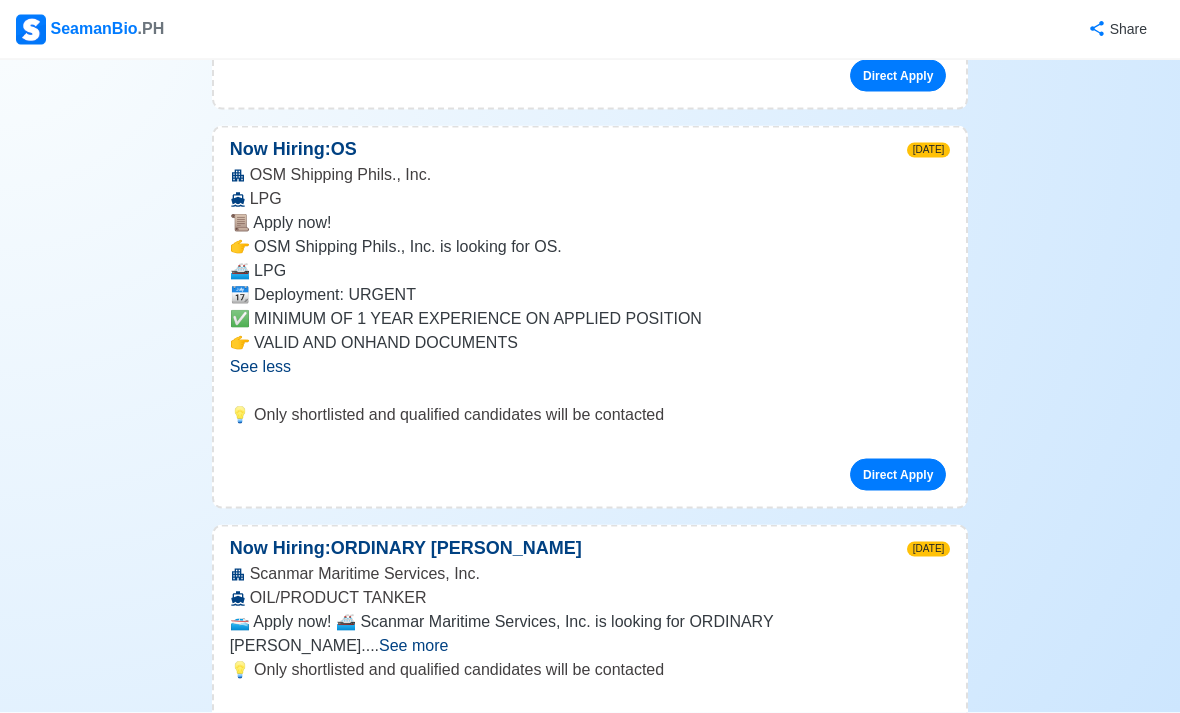 click on "Direct Apply" at bounding box center (898, 475) 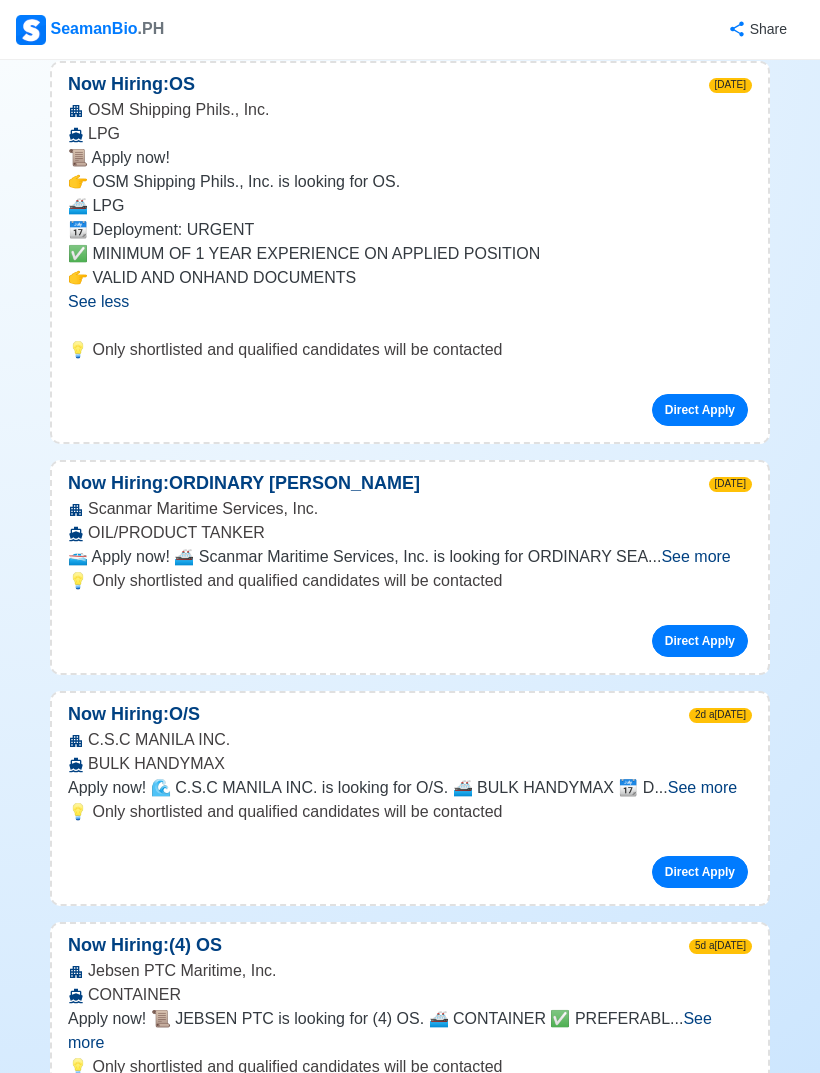 scroll, scrollTop: 1044, scrollLeft: 0, axis: vertical 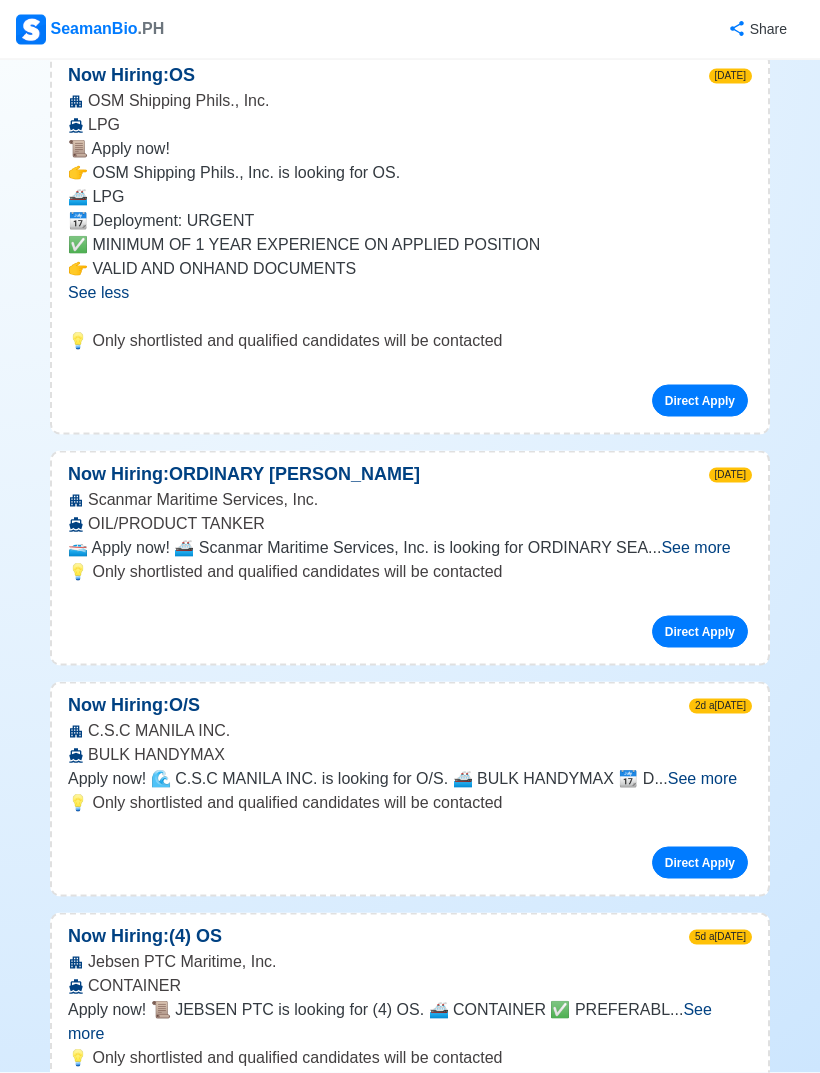 click on "See more" at bounding box center (695, 547) 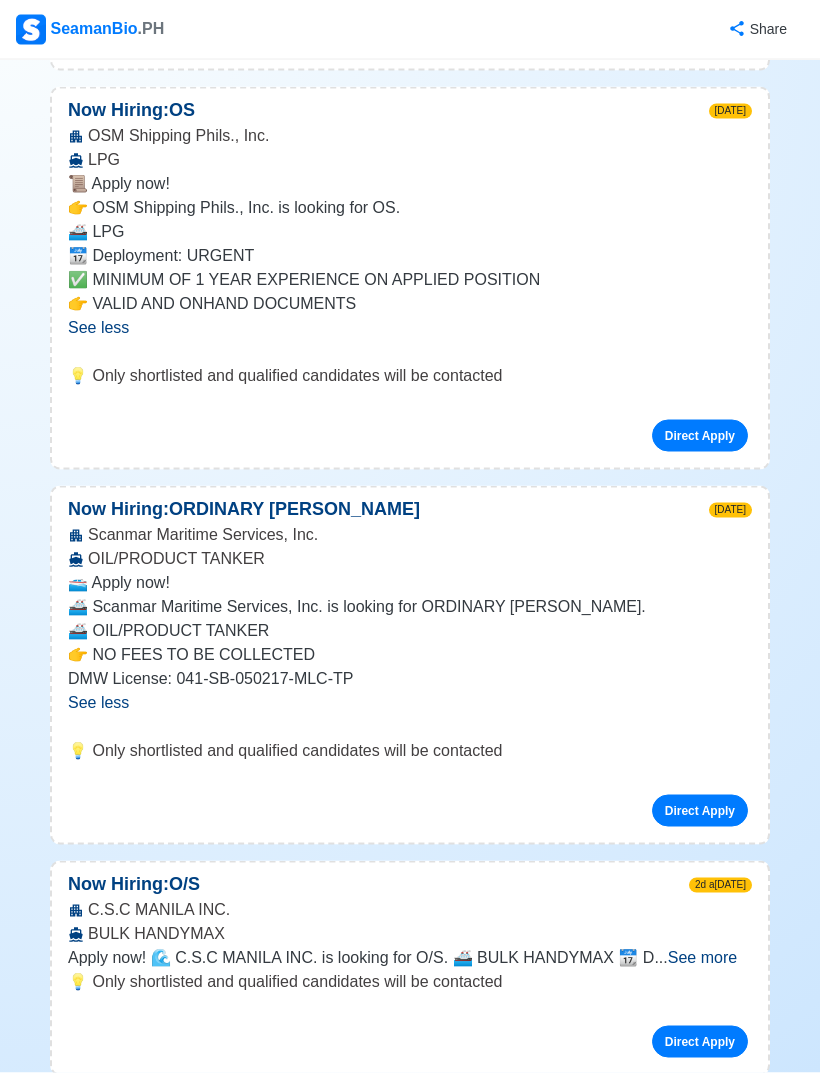 scroll, scrollTop: 1015, scrollLeft: 0, axis: vertical 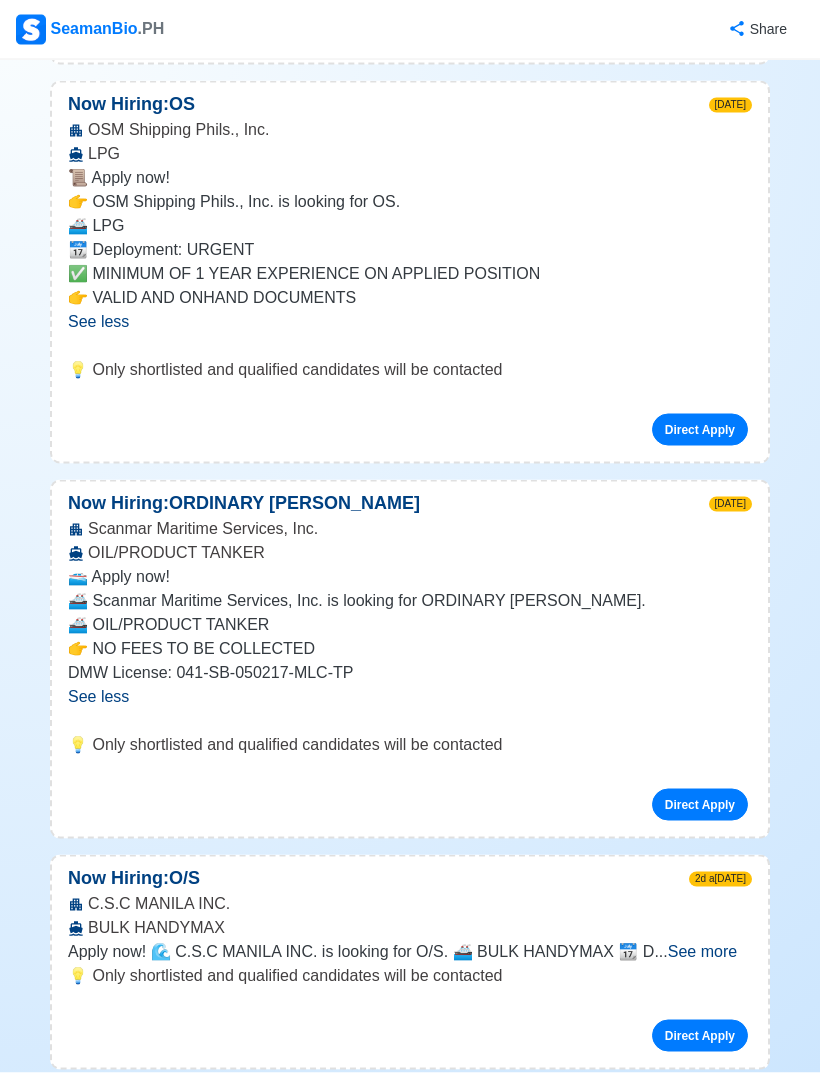 click on "Direct Apply" at bounding box center [700, 805] 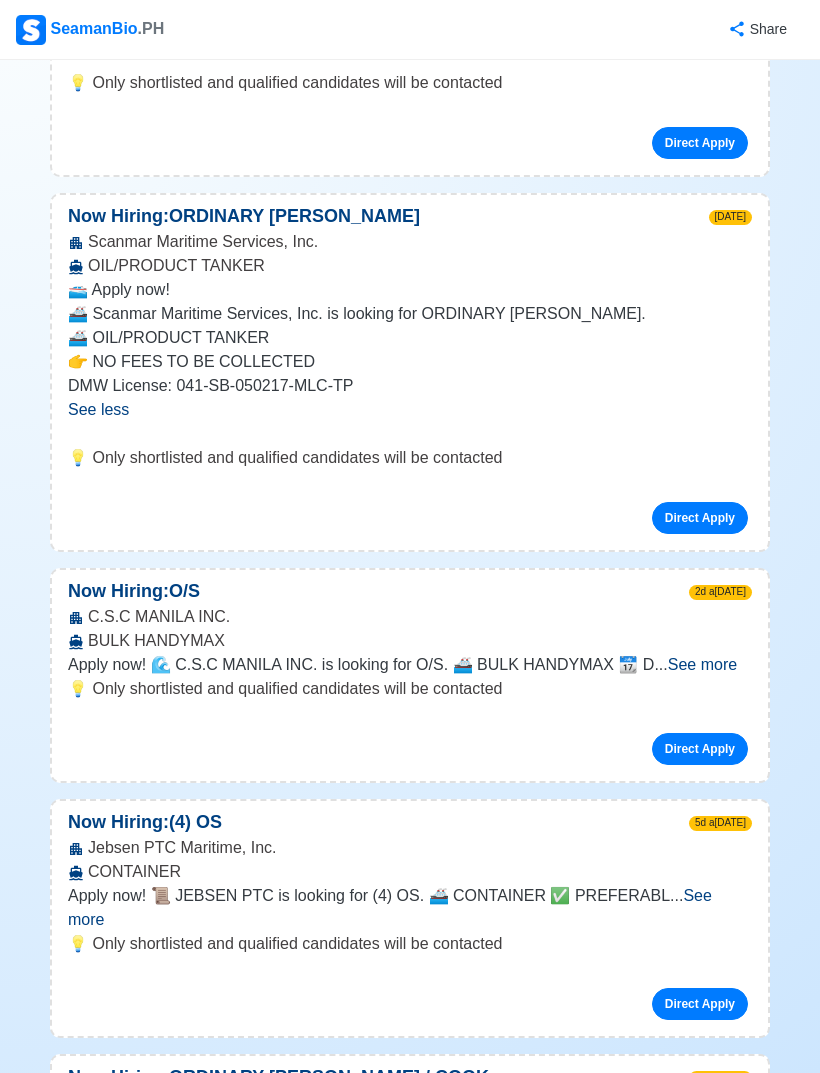 scroll, scrollTop: 1302, scrollLeft: 0, axis: vertical 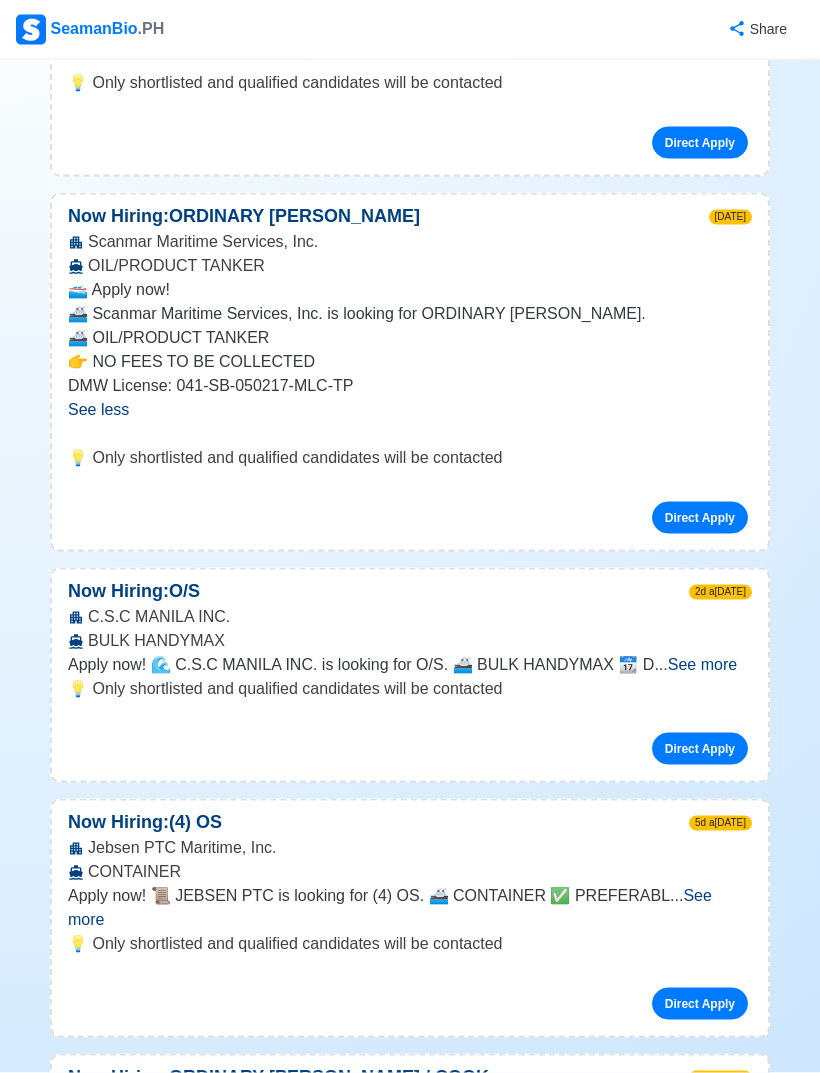 click on "See more" at bounding box center (702, 664) 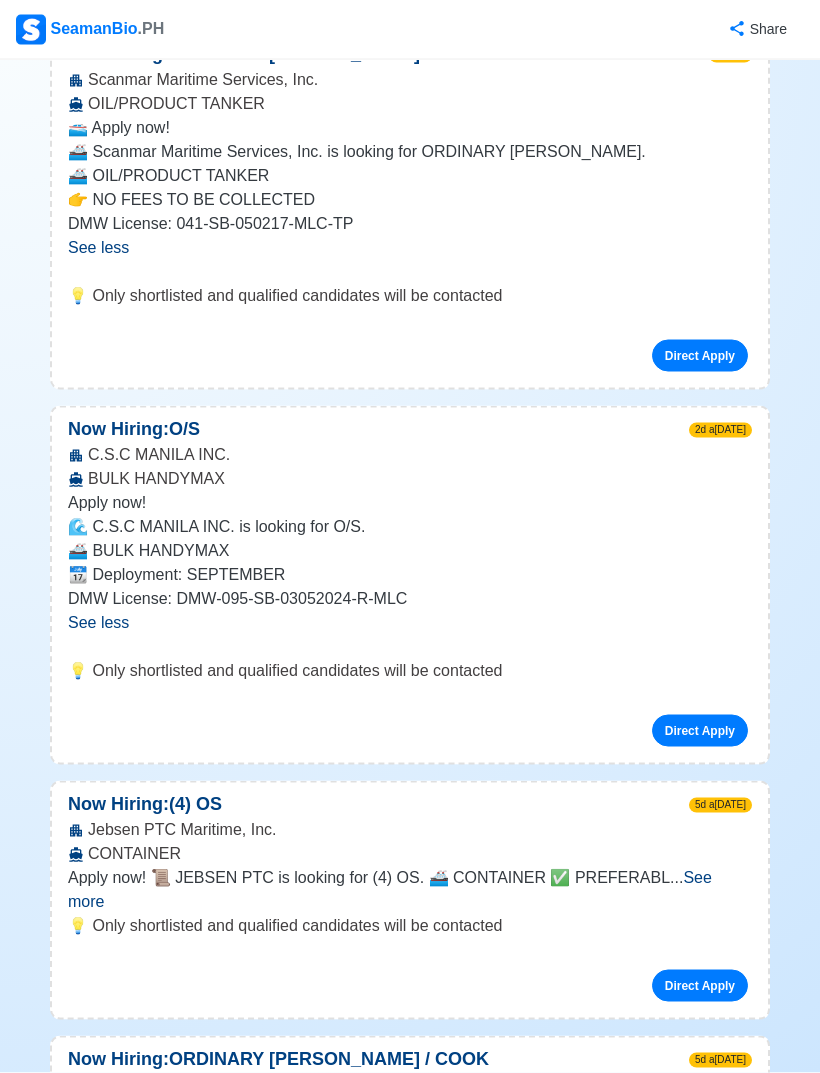 scroll, scrollTop: 1474, scrollLeft: 0, axis: vertical 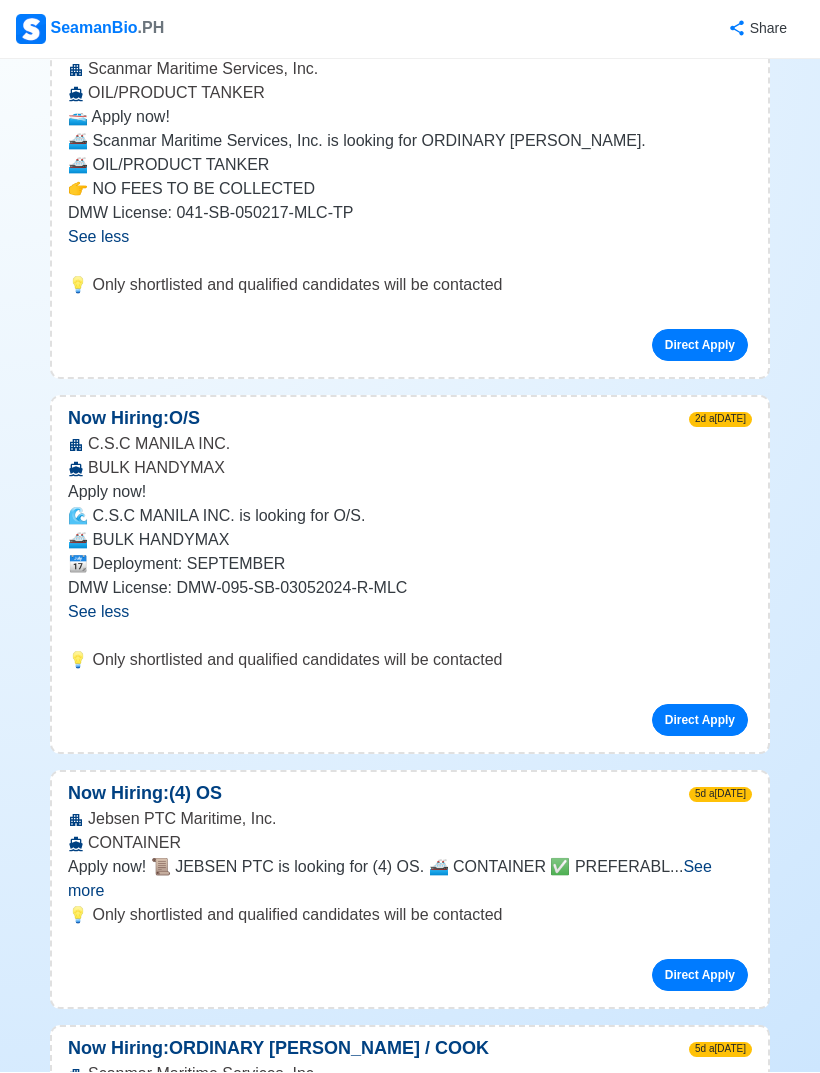 click on "See more" at bounding box center [390, 879] 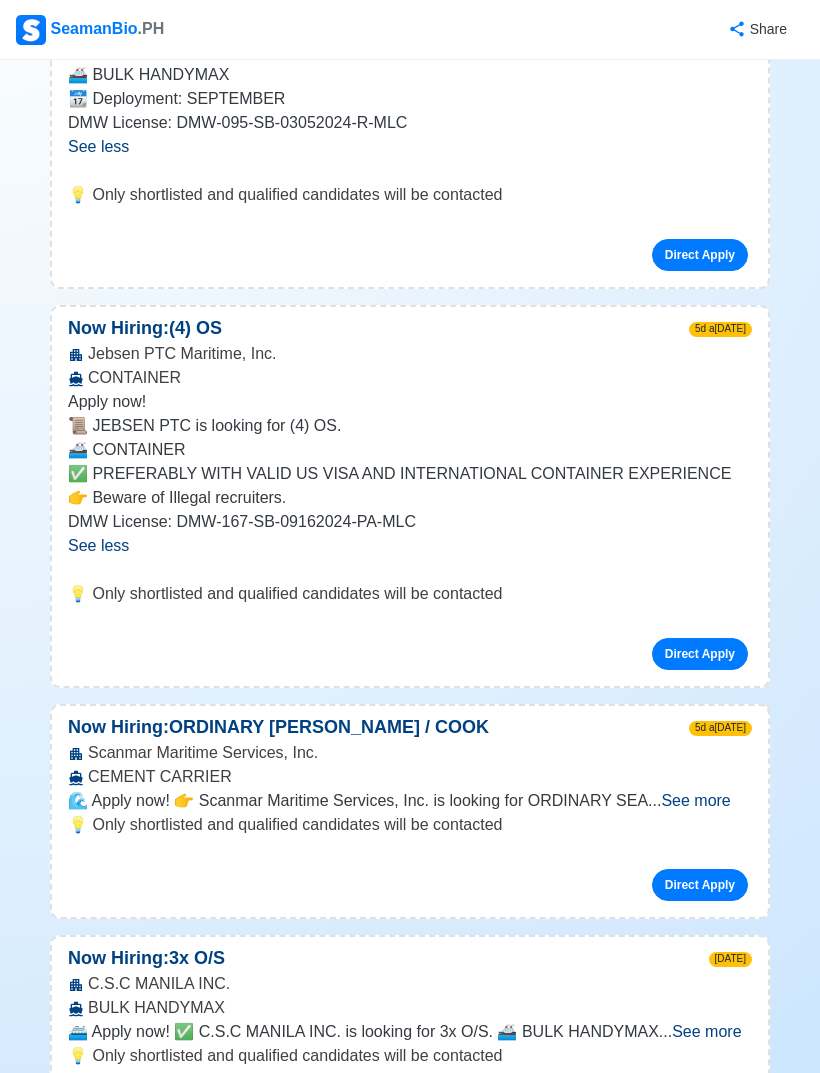 scroll, scrollTop: 1950, scrollLeft: 0, axis: vertical 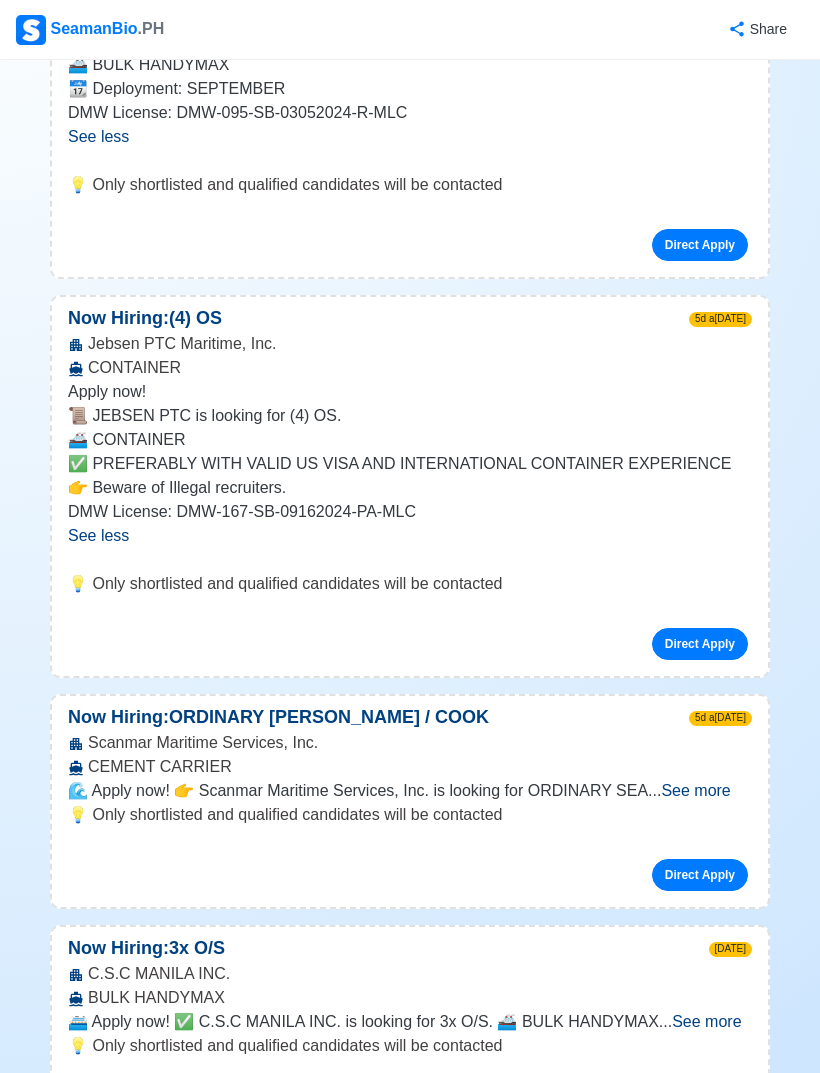 click on "See more" at bounding box center [695, 790] 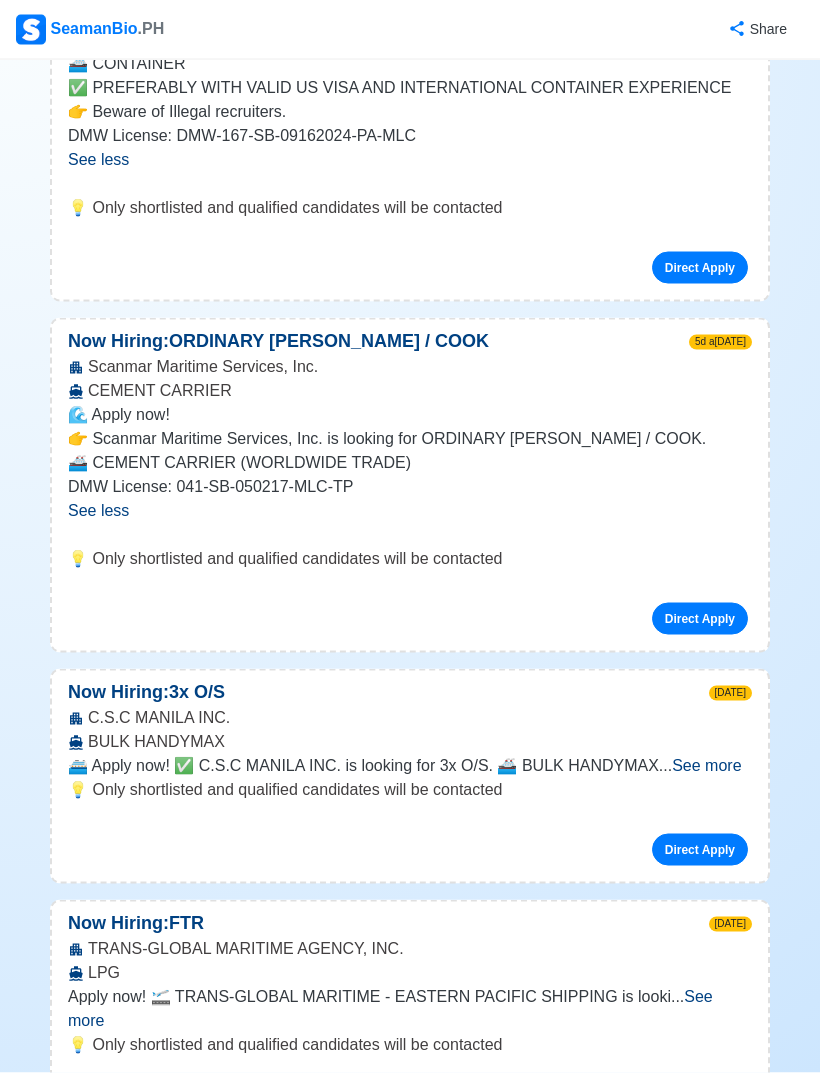 scroll, scrollTop: 2329, scrollLeft: 0, axis: vertical 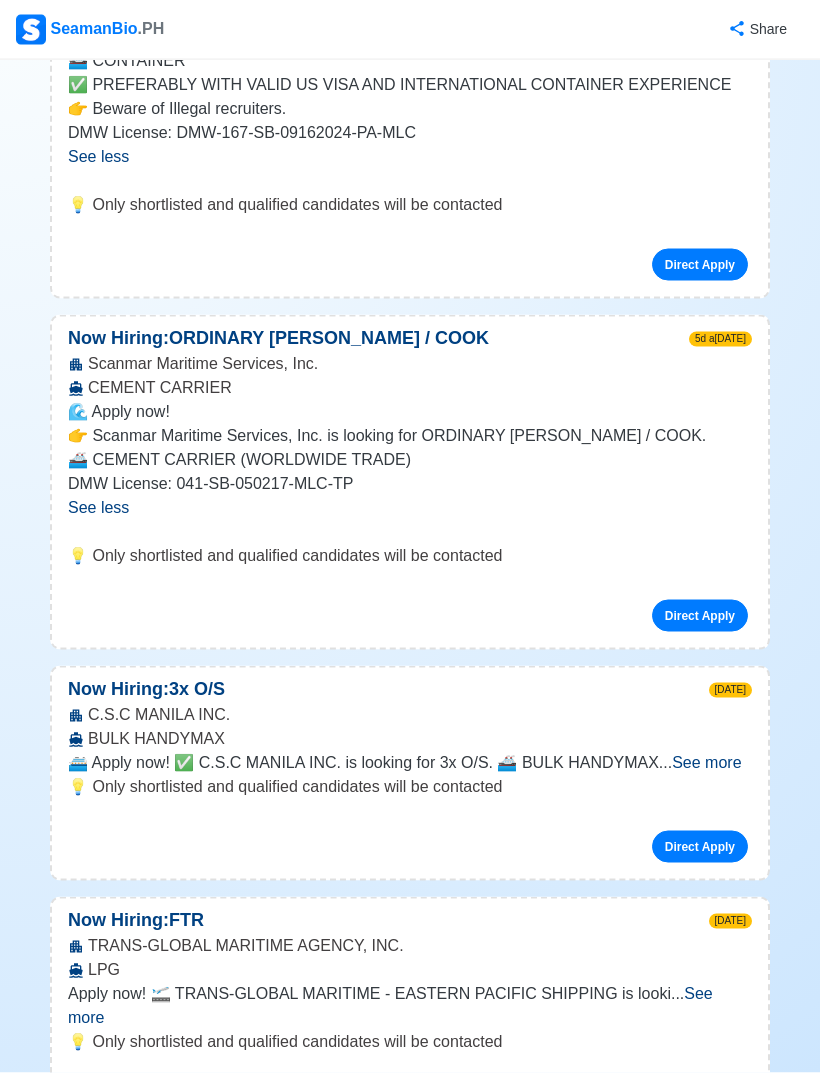 click on "See more" at bounding box center [706, 762] 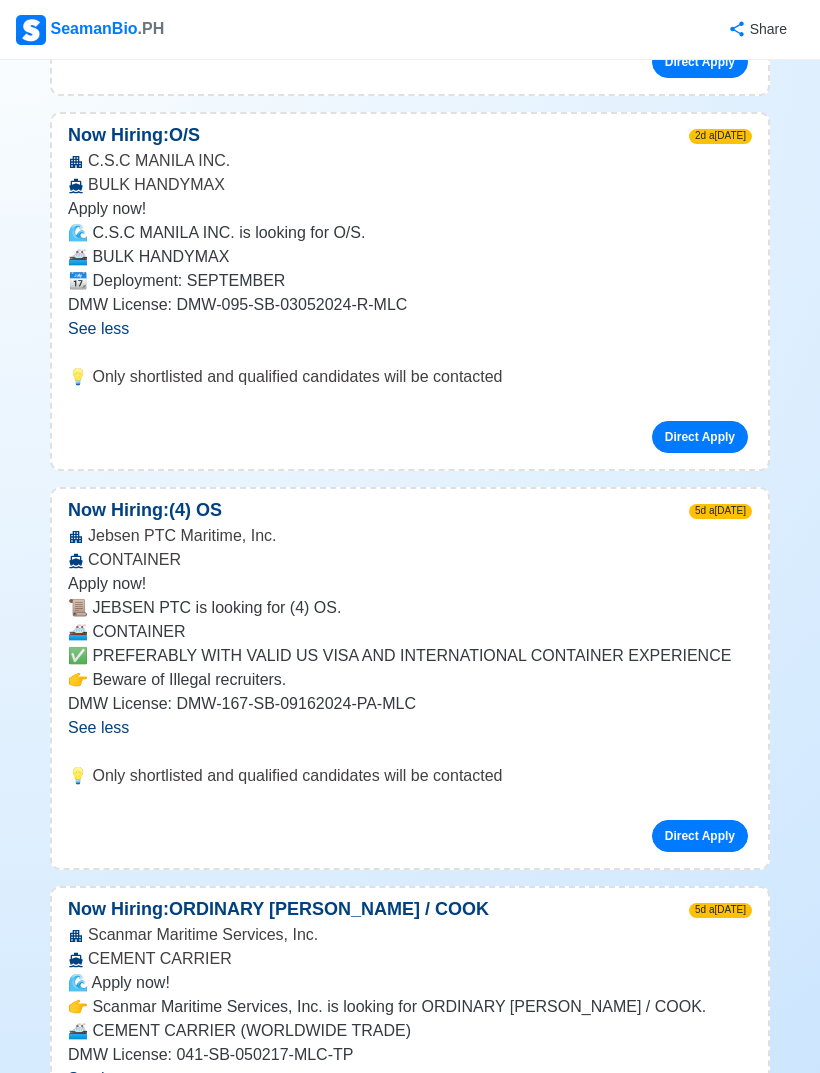 scroll, scrollTop: 1742, scrollLeft: 0, axis: vertical 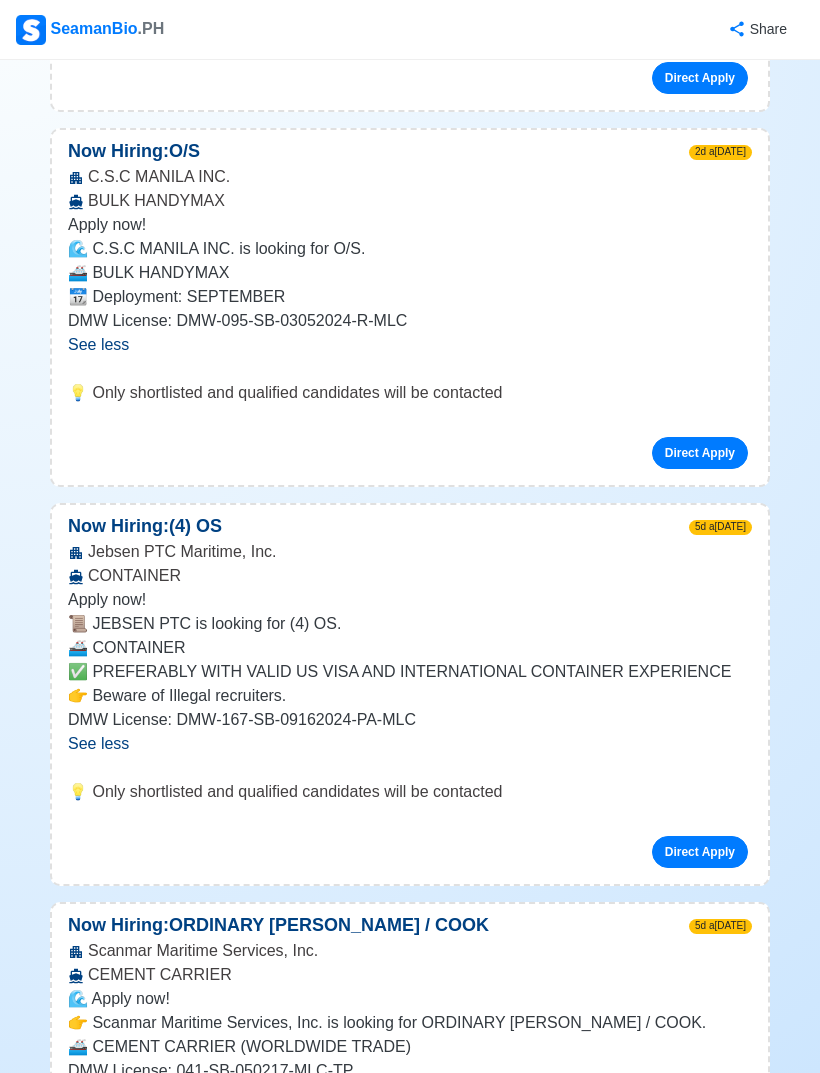 click on "Direct Apply" at bounding box center [700, 453] 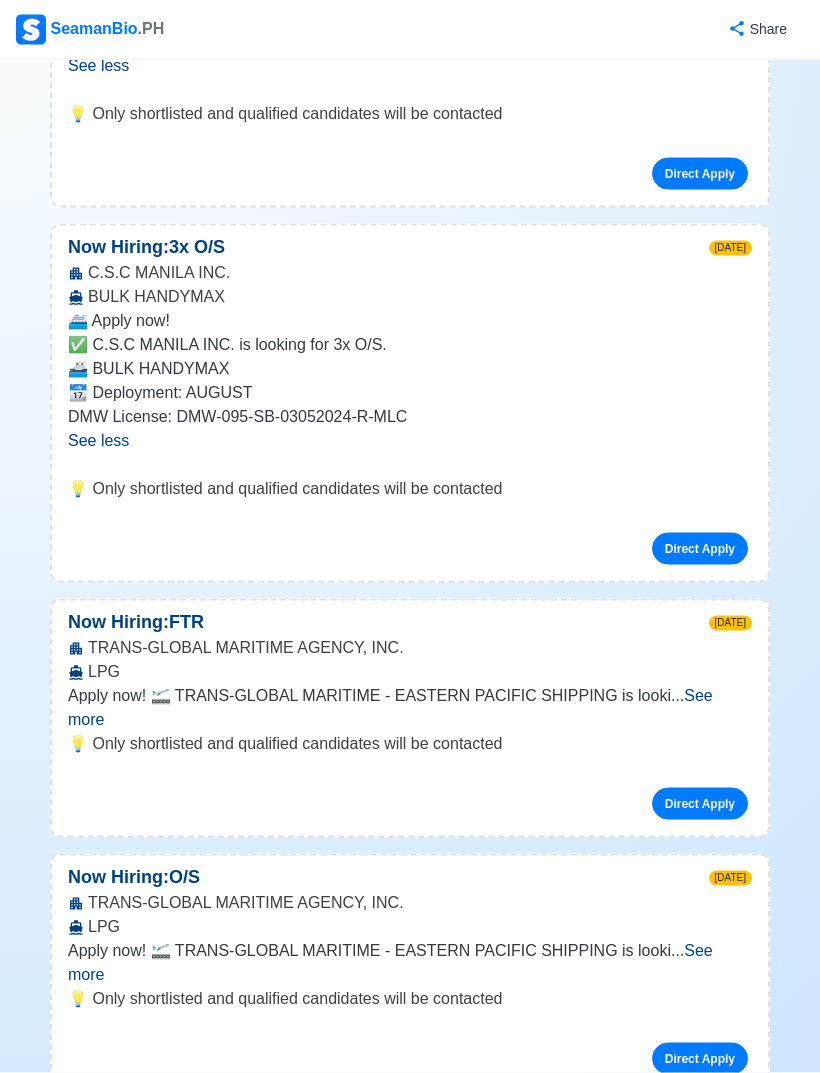 scroll, scrollTop: 2779, scrollLeft: 0, axis: vertical 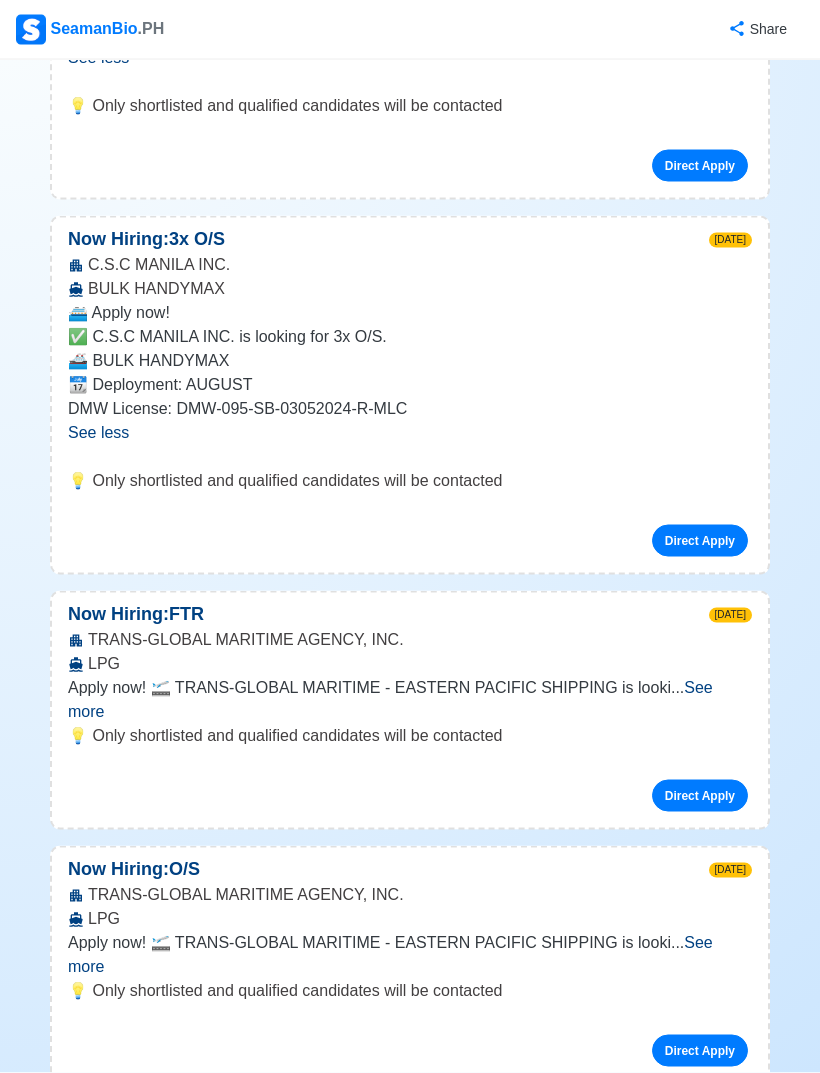 click on "See more" at bounding box center [390, 699] 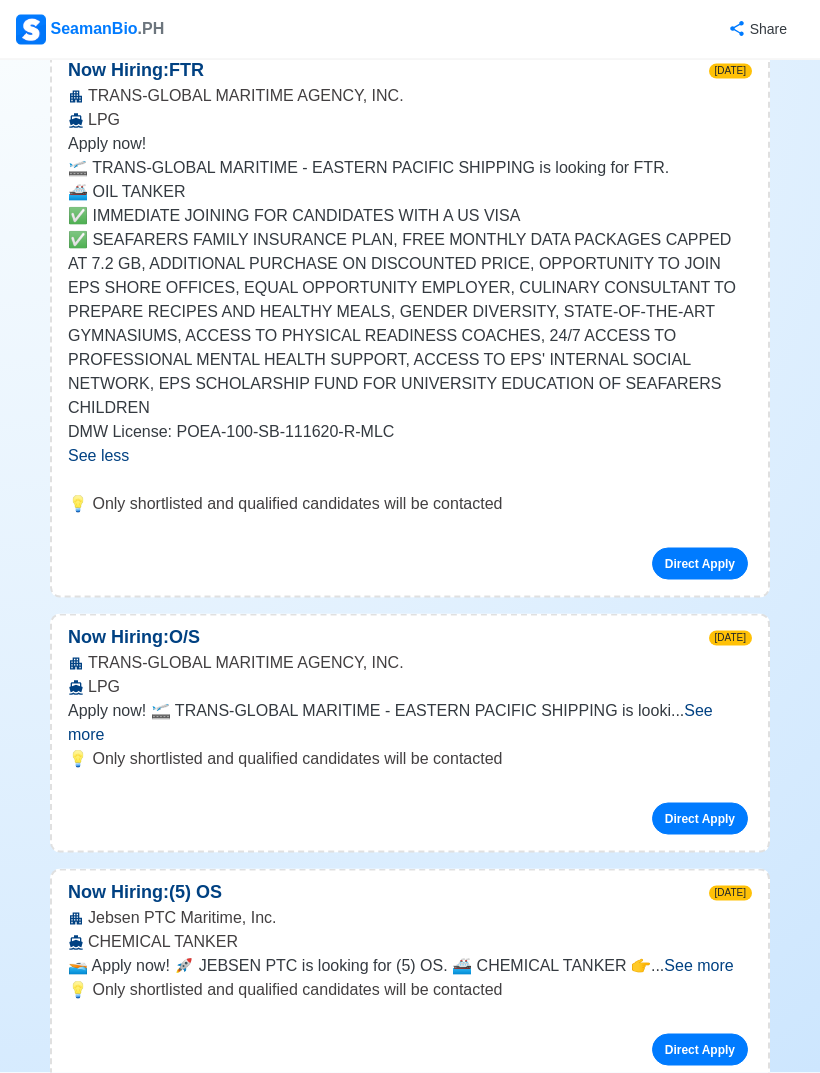scroll, scrollTop: 3324, scrollLeft: 0, axis: vertical 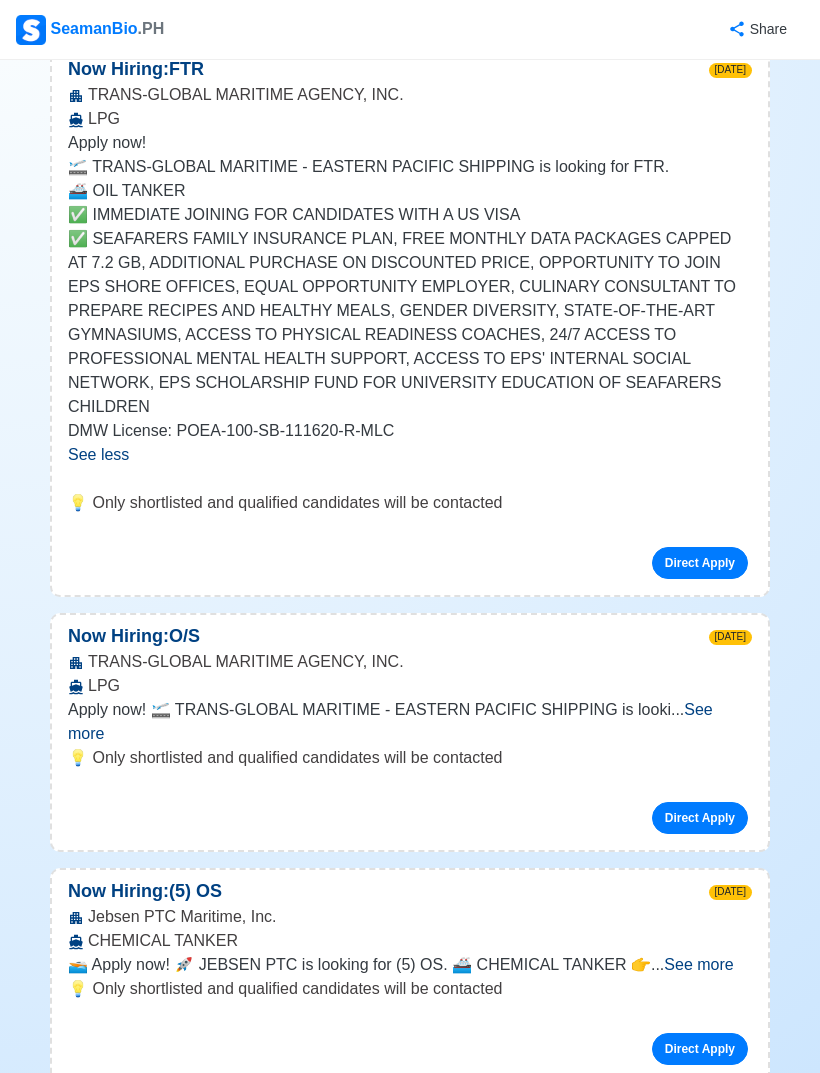 click on "See more" at bounding box center [390, 721] 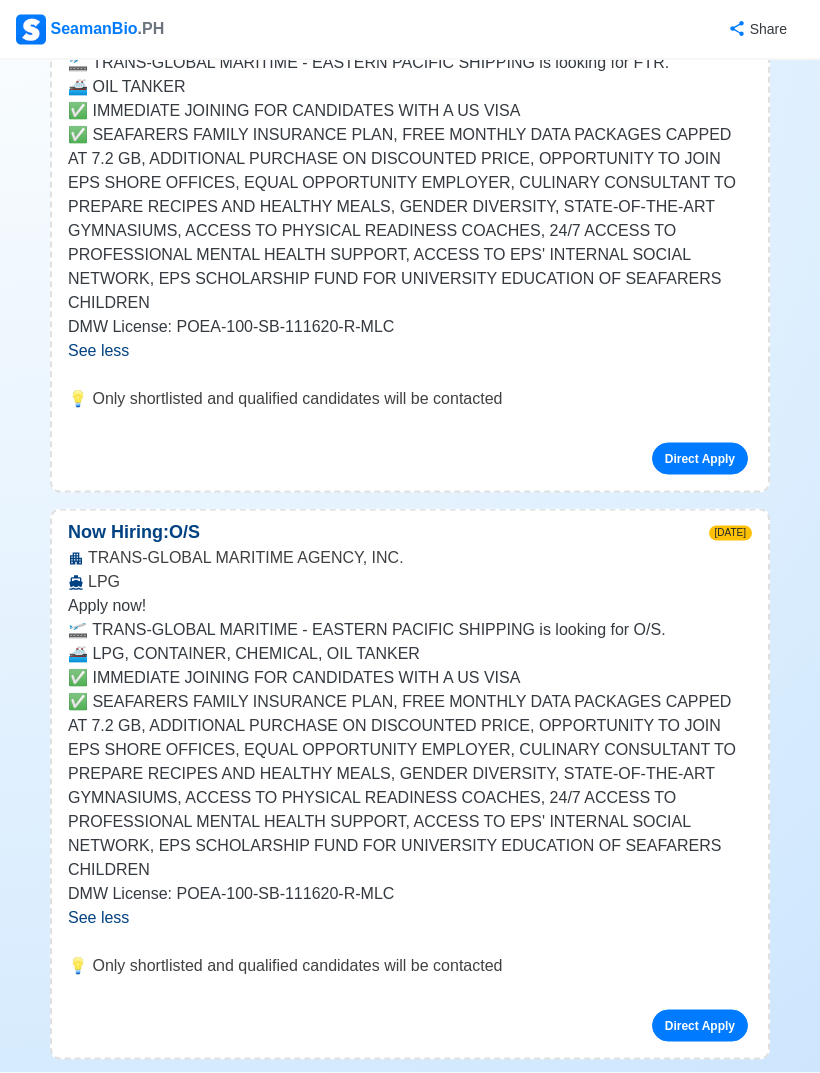 scroll, scrollTop: 3441, scrollLeft: 0, axis: vertical 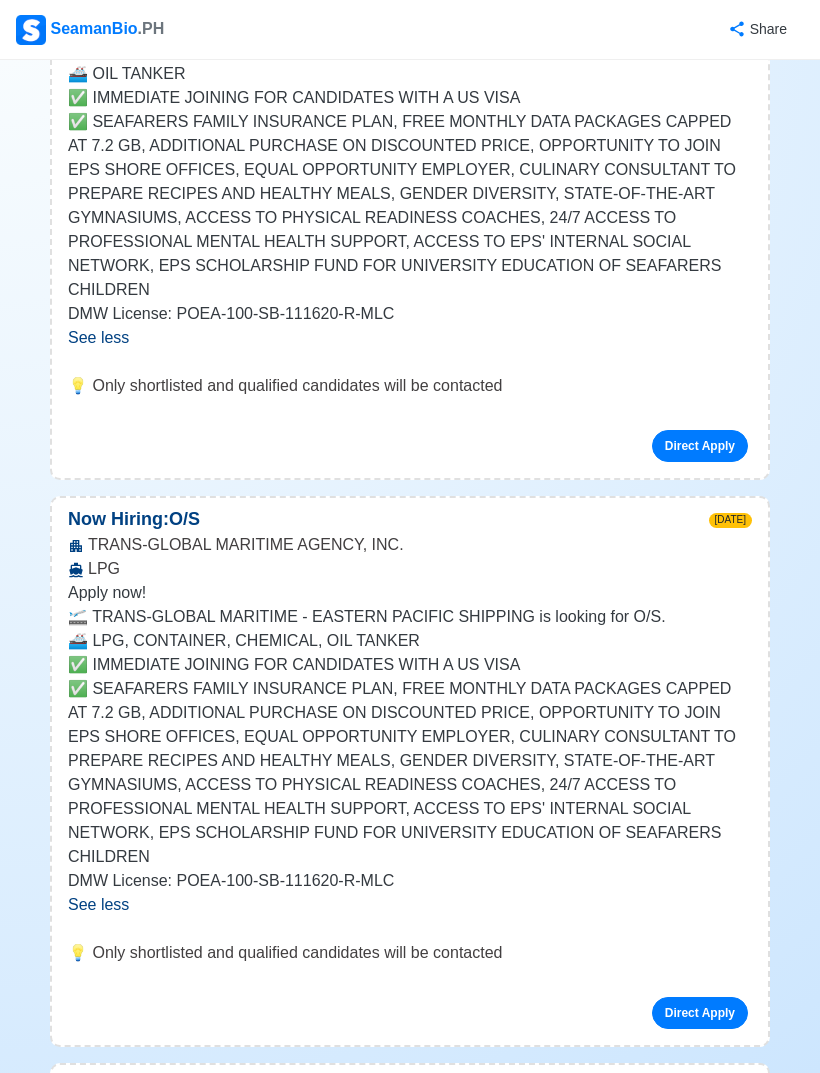 click on "Direct Apply" at bounding box center [700, 1013] 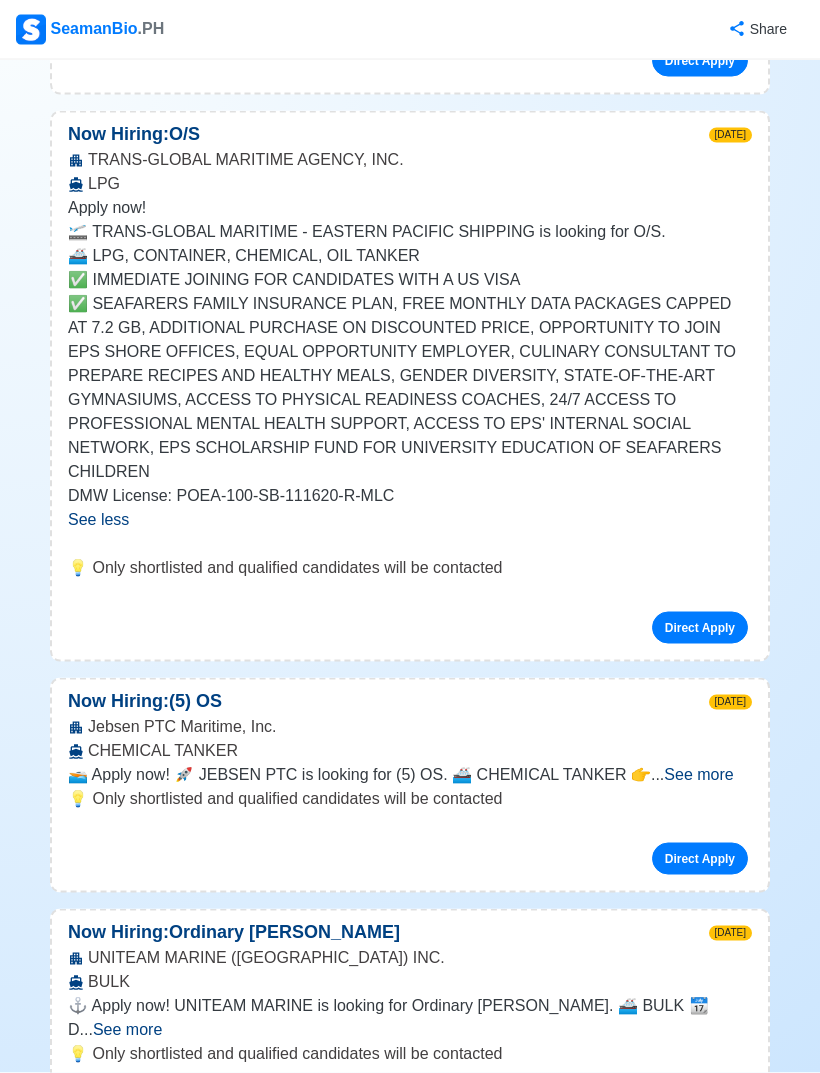 scroll, scrollTop: 3831, scrollLeft: 0, axis: vertical 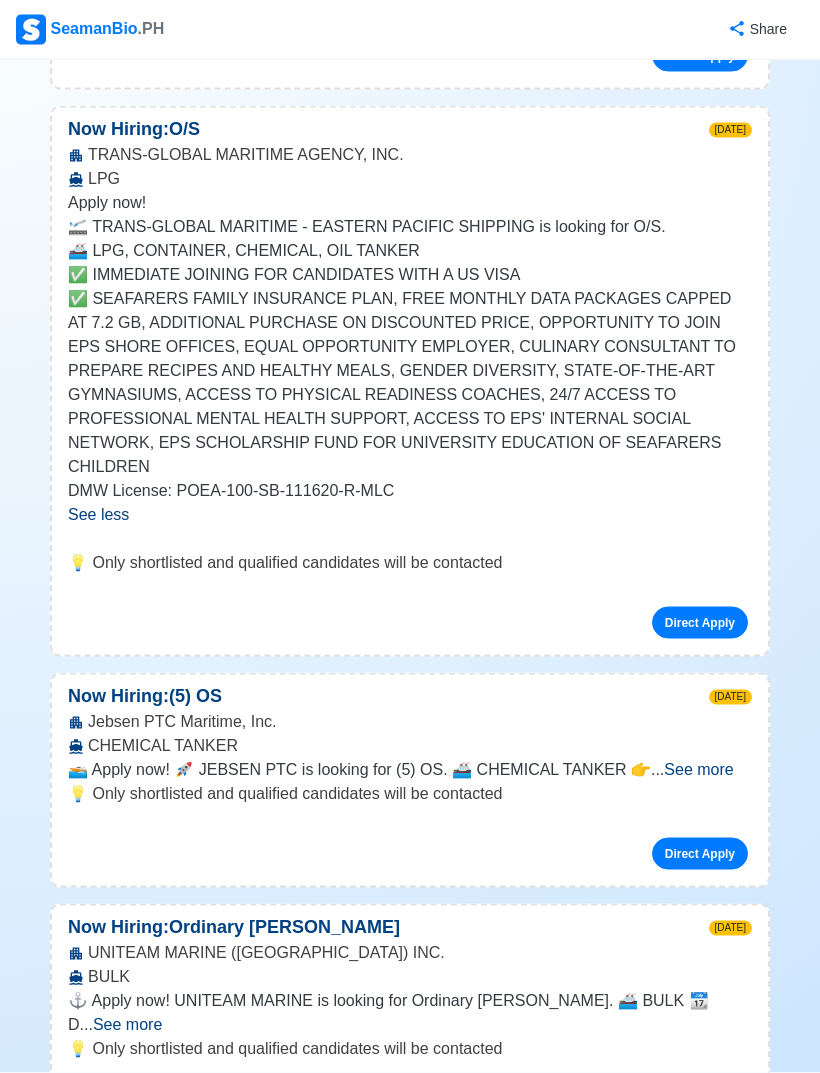 click on "See more" at bounding box center [698, 769] 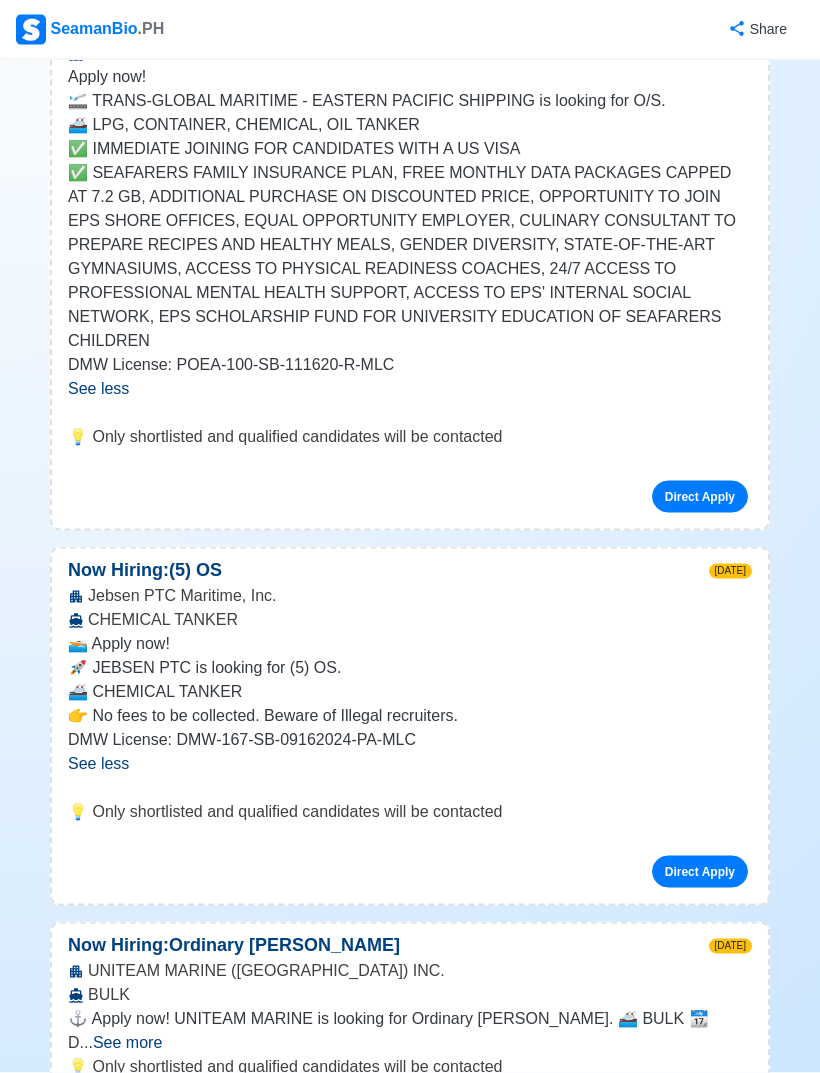 scroll, scrollTop: 3958, scrollLeft: 0, axis: vertical 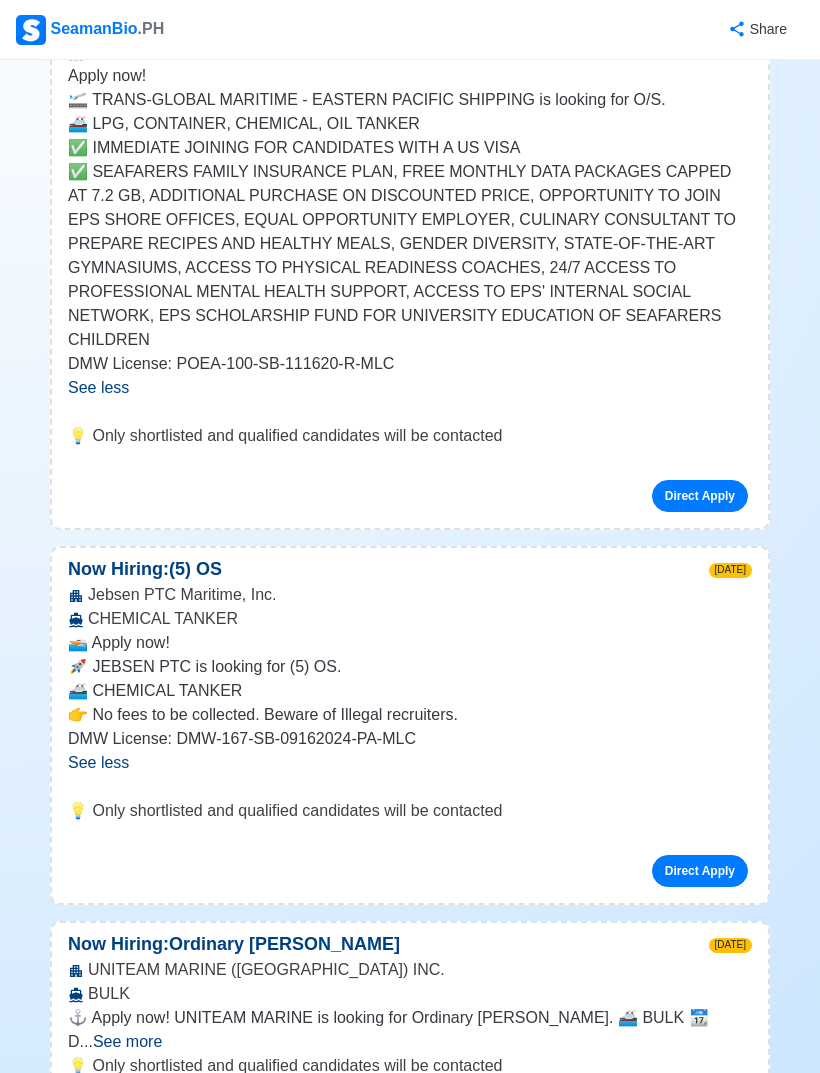 click on "Direct Apply" at bounding box center [700, 871] 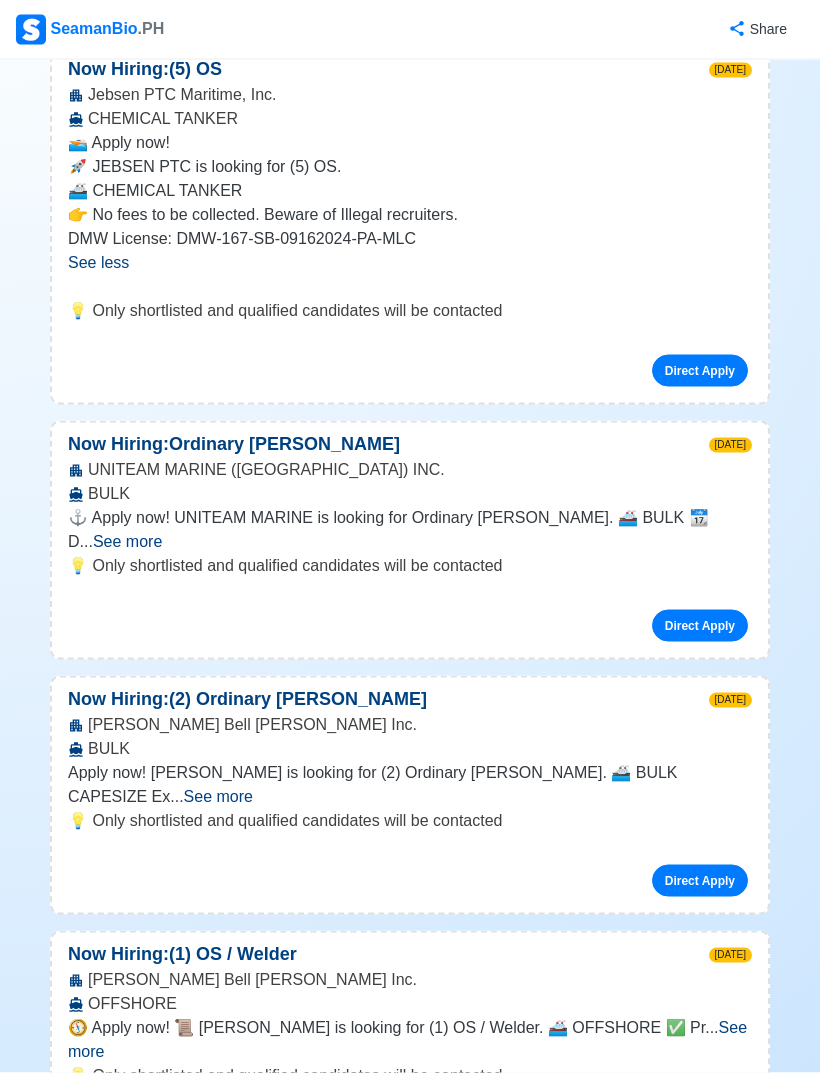 scroll, scrollTop: 4459, scrollLeft: 0, axis: vertical 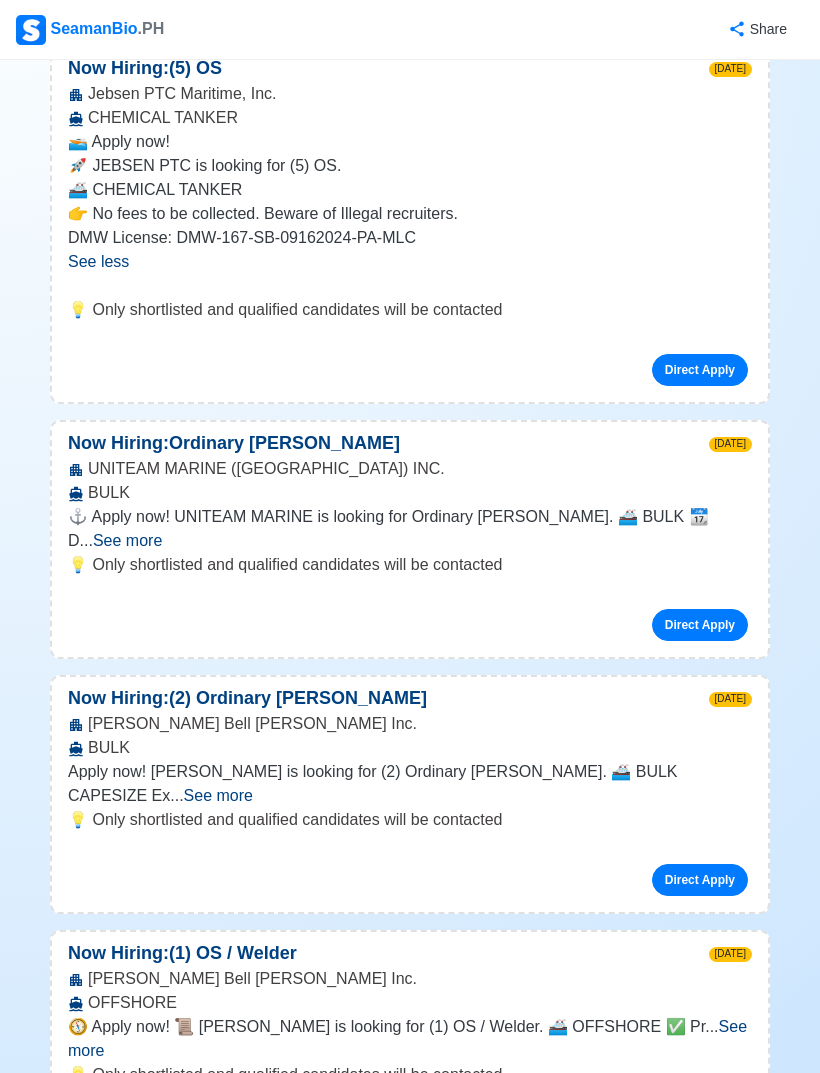 click on "See more" at bounding box center [218, 795] 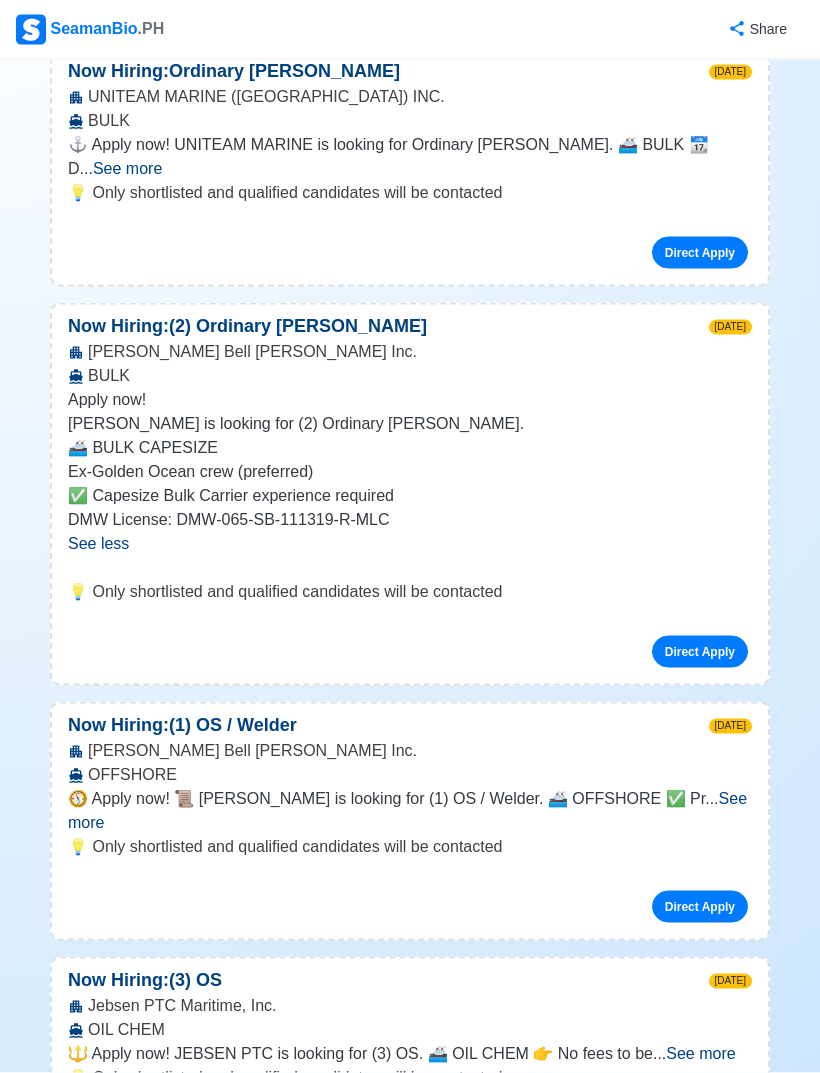 scroll, scrollTop: 4839, scrollLeft: 0, axis: vertical 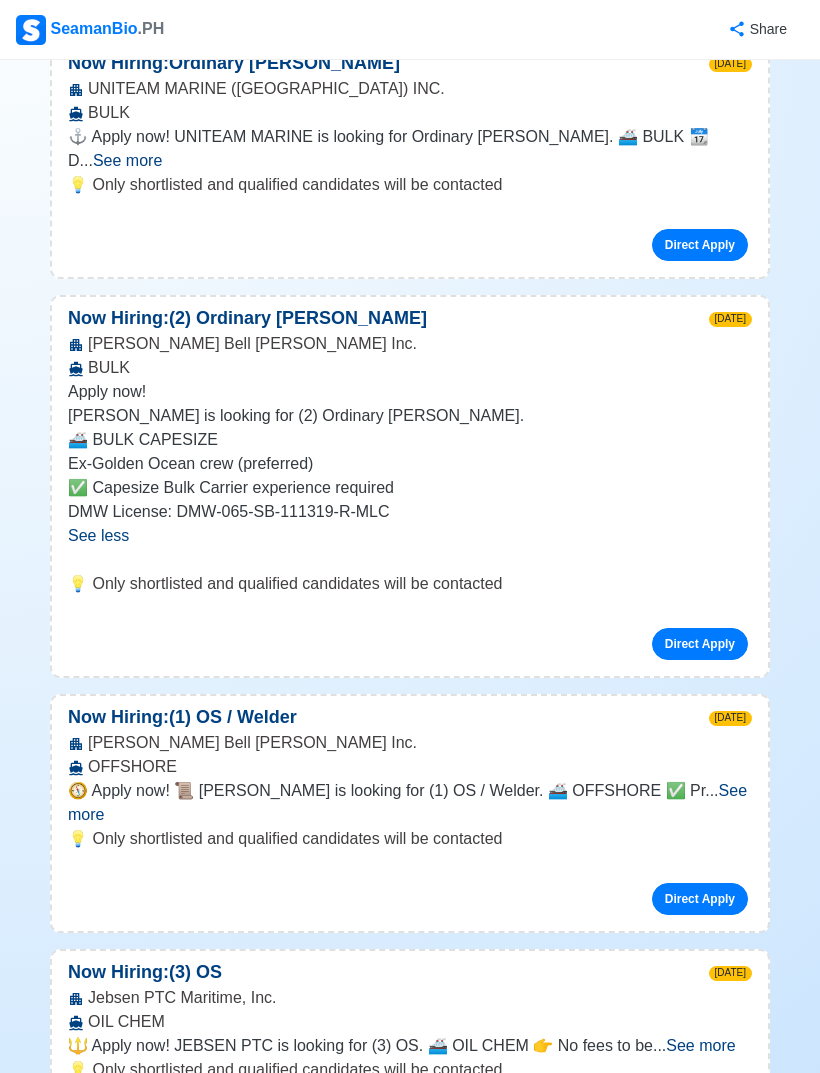 click on "Direct Apply" at bounding box center (700, 644) 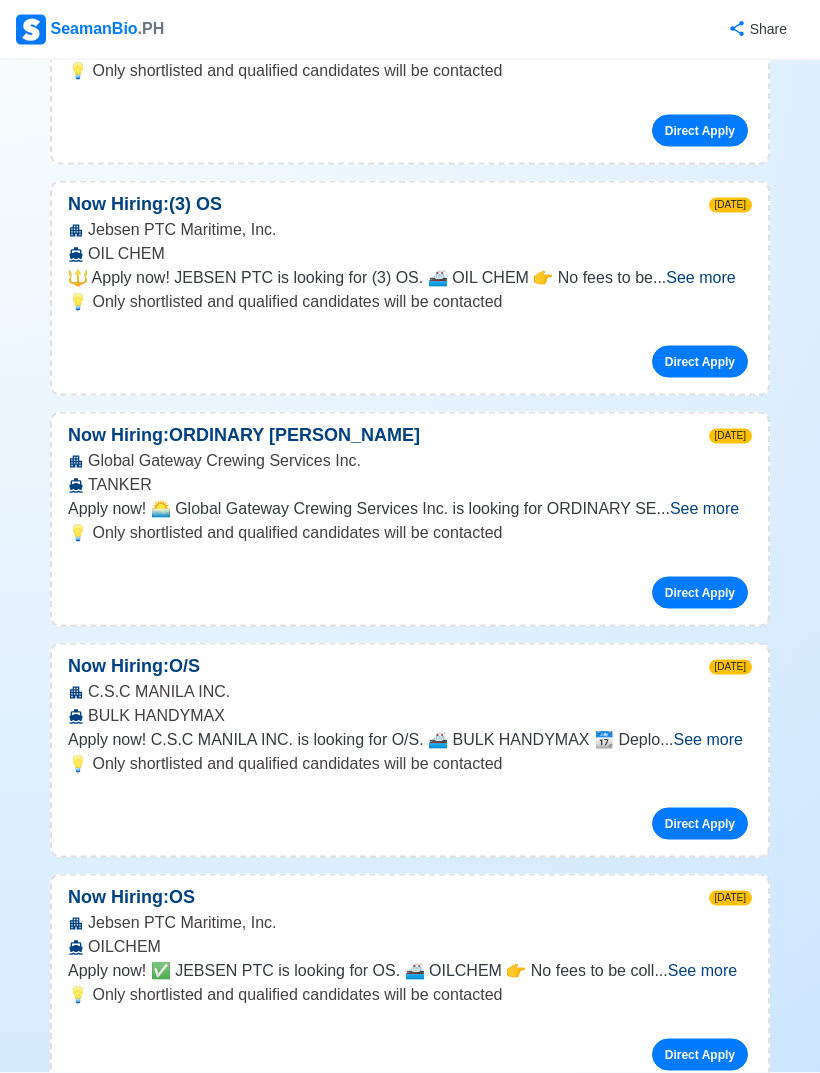 scroll, scrollTop: 5608, scrollLeft: 0, axis: vertical 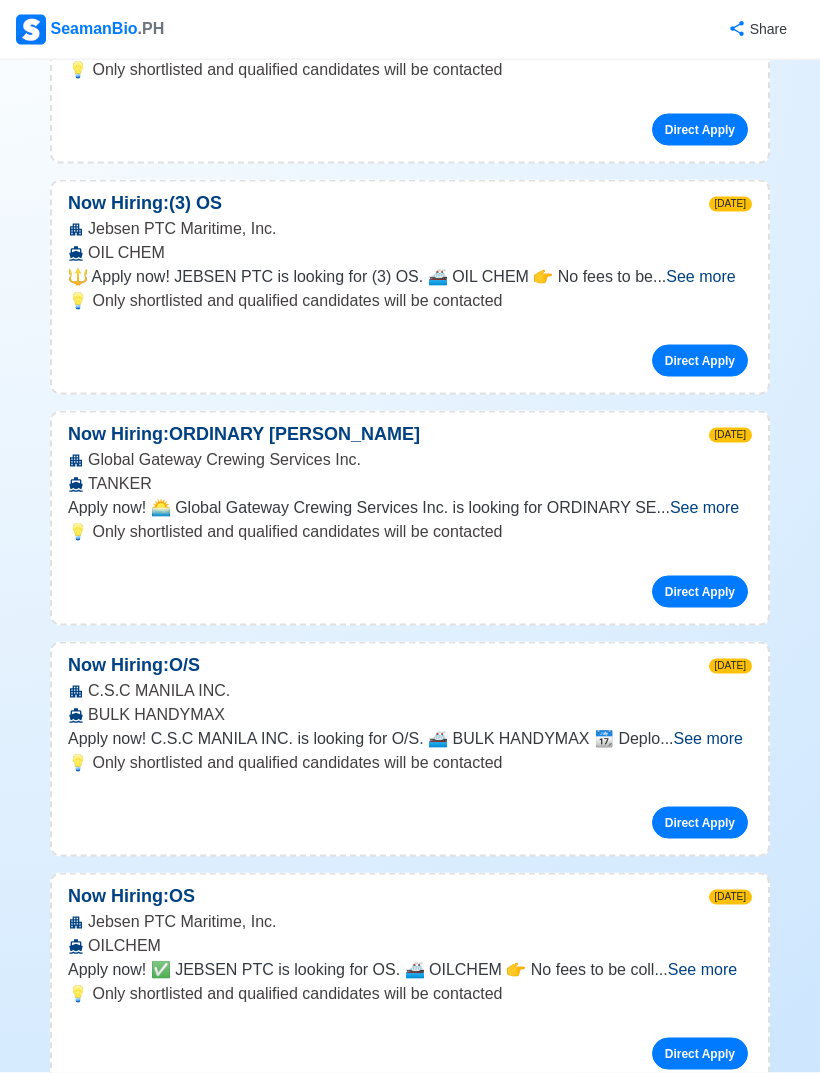 click on "See more" at bounding box center [704, 507] 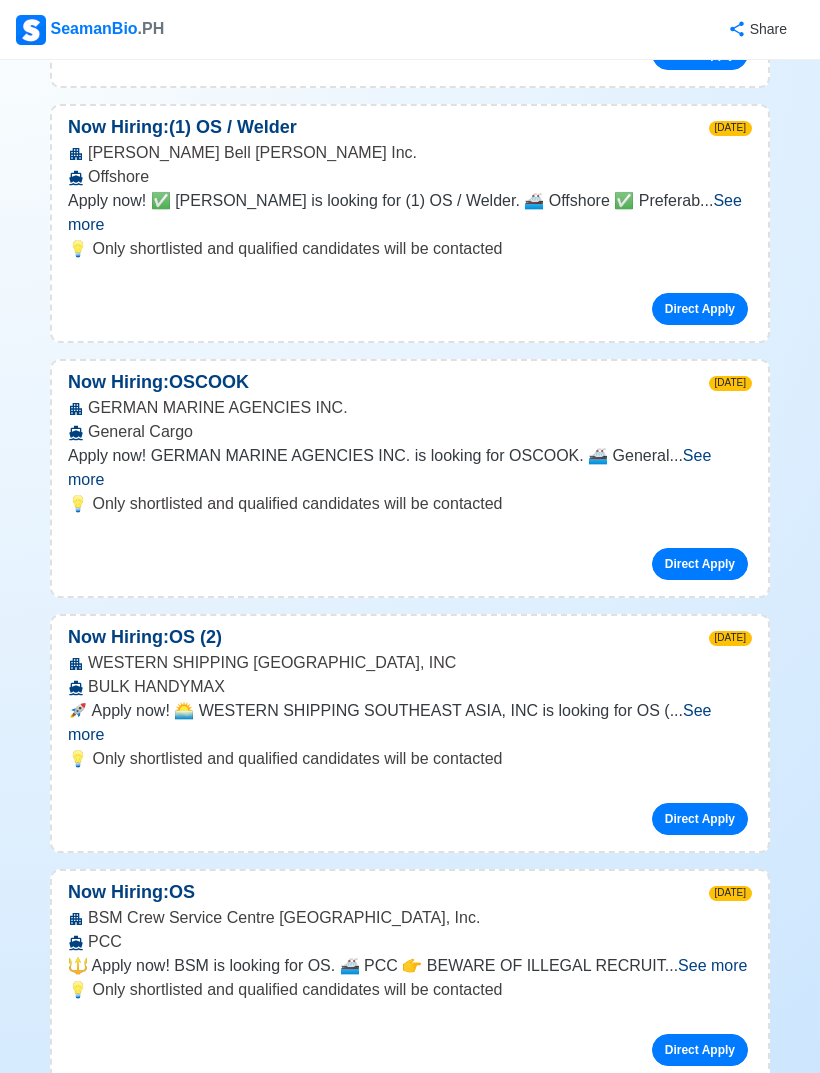 scroll, scrollTop: 9341, scrollLeft: 0, axis: vertical 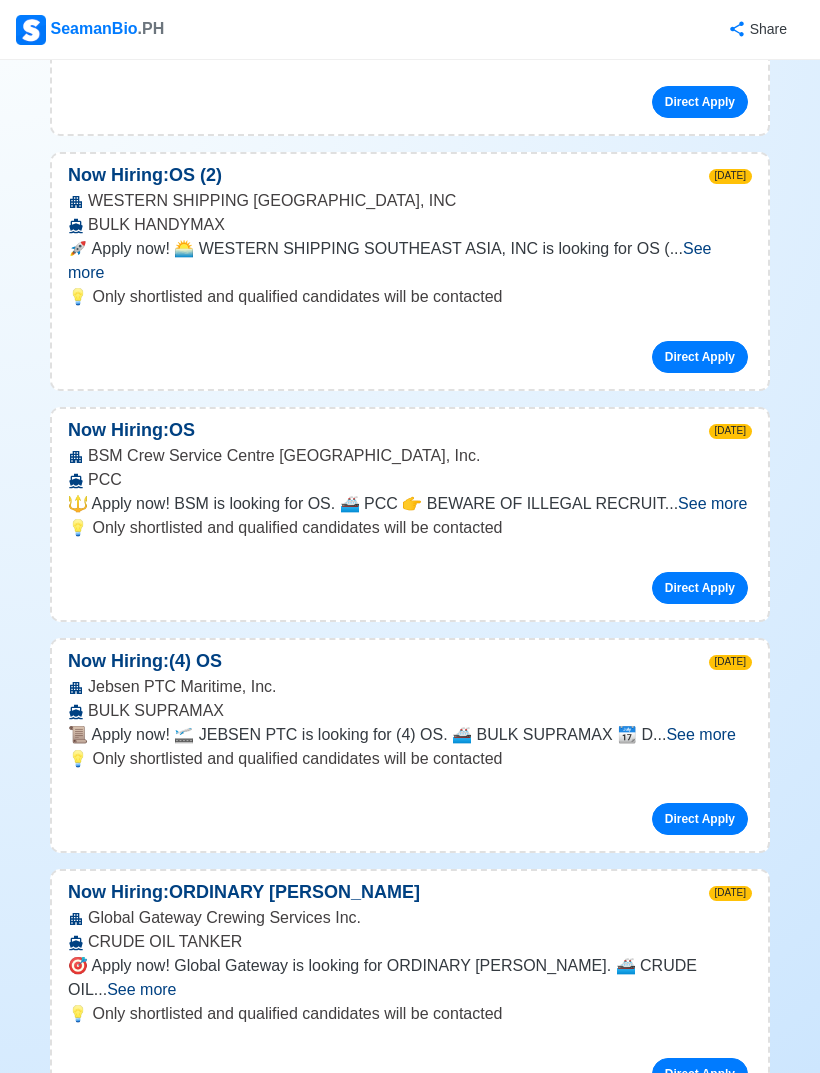 click on "See more" at bounding box center [141, 989] 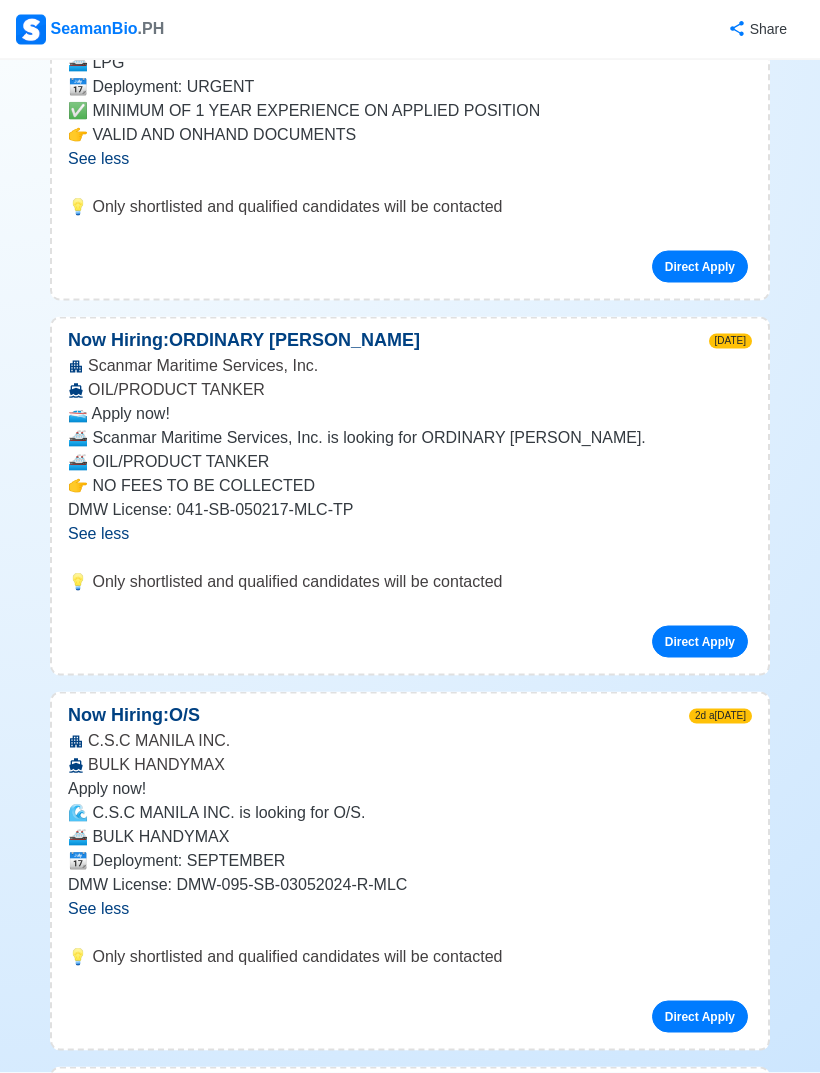 scroll, scrollTop: 0, scrollLeft: 0, axis: both 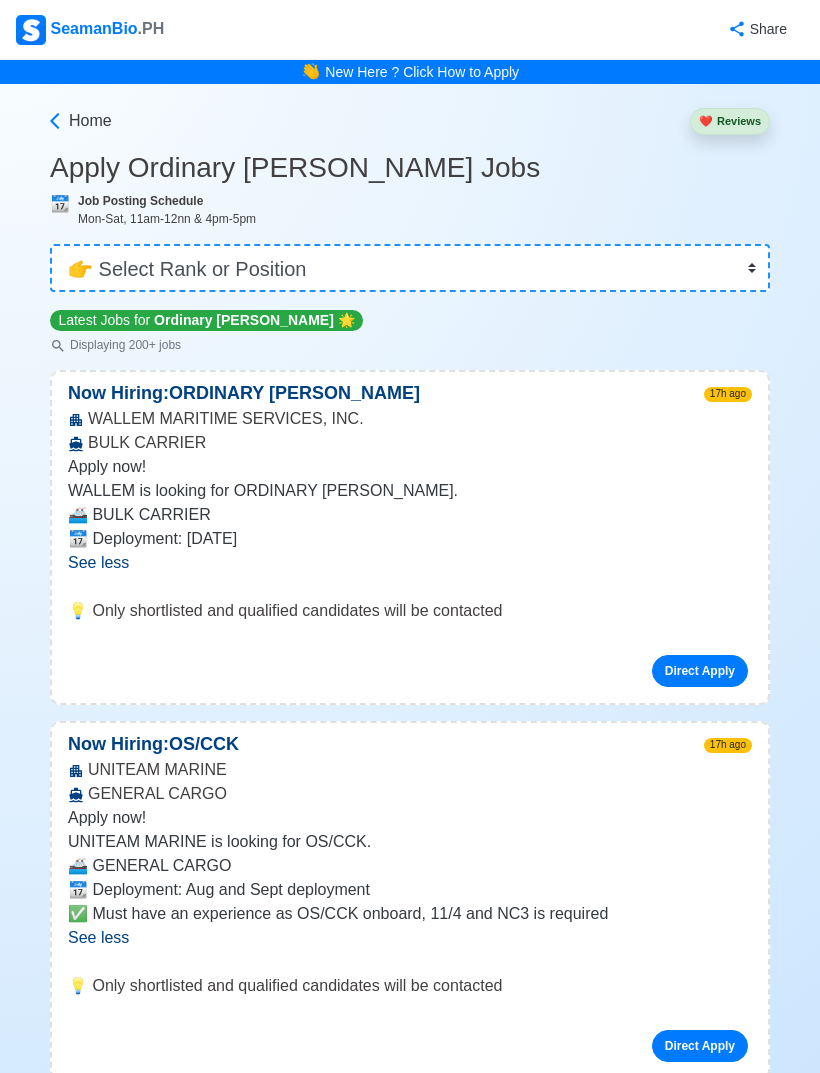click on "👉 Select Rank or Position Master Chief Officer 2nd Officer 3rd Officer Junior Officer Chief Engineer 2nd Engineer 3rd Engineer 4th Engineer Gas Engineer Junior Engineer 1st Assistant Engineer 2nd Assistant Engineer 3rd Assistant Engineer ETO/ETR Electrician Electrical Engineer Oiler Fitter Welder Chief Cook Chef Cook [PERSON_NAME] Wiper Rigger Ordinary [PERSON_NAME] [PERSON_NAME] Motorman Pumpman Bosun Cadet Reefer Mechanic Operator Repairman Painter Steward Waiter Others" at bounding box center [410, 268] 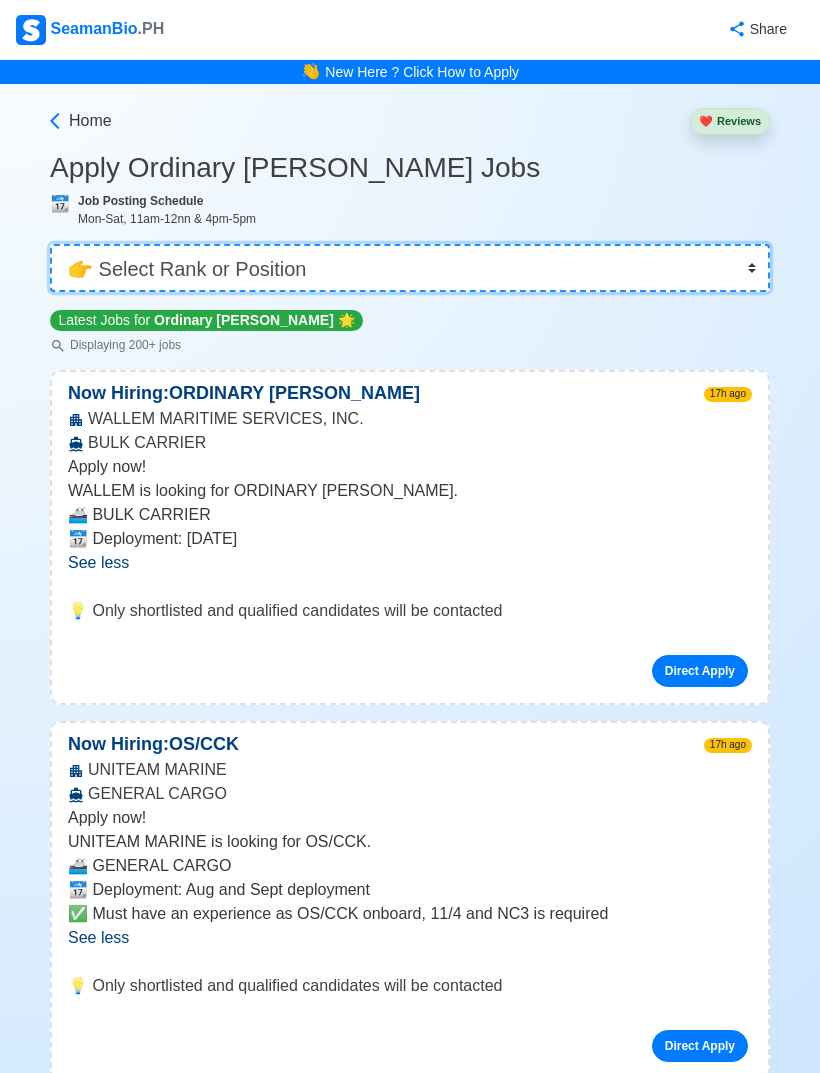 select on "[PERSON_NAME]" 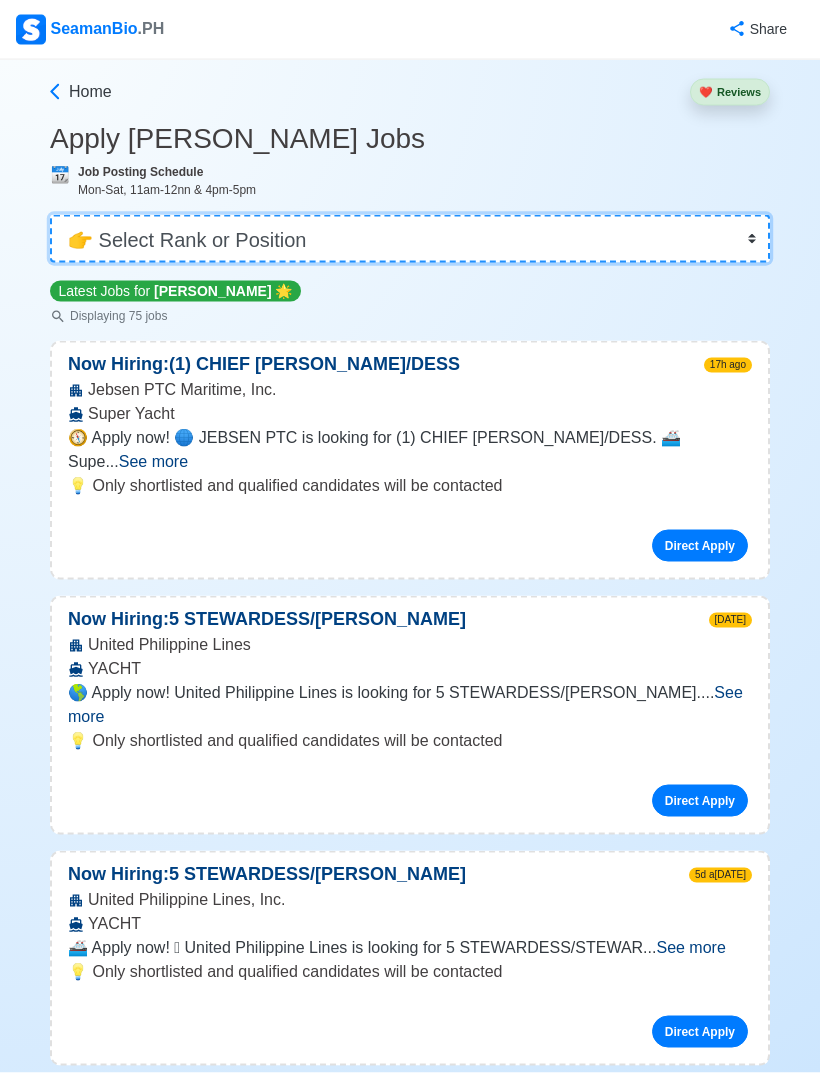 scroll, scrollTop: 31, scrollLeft: 0, axis: vertical 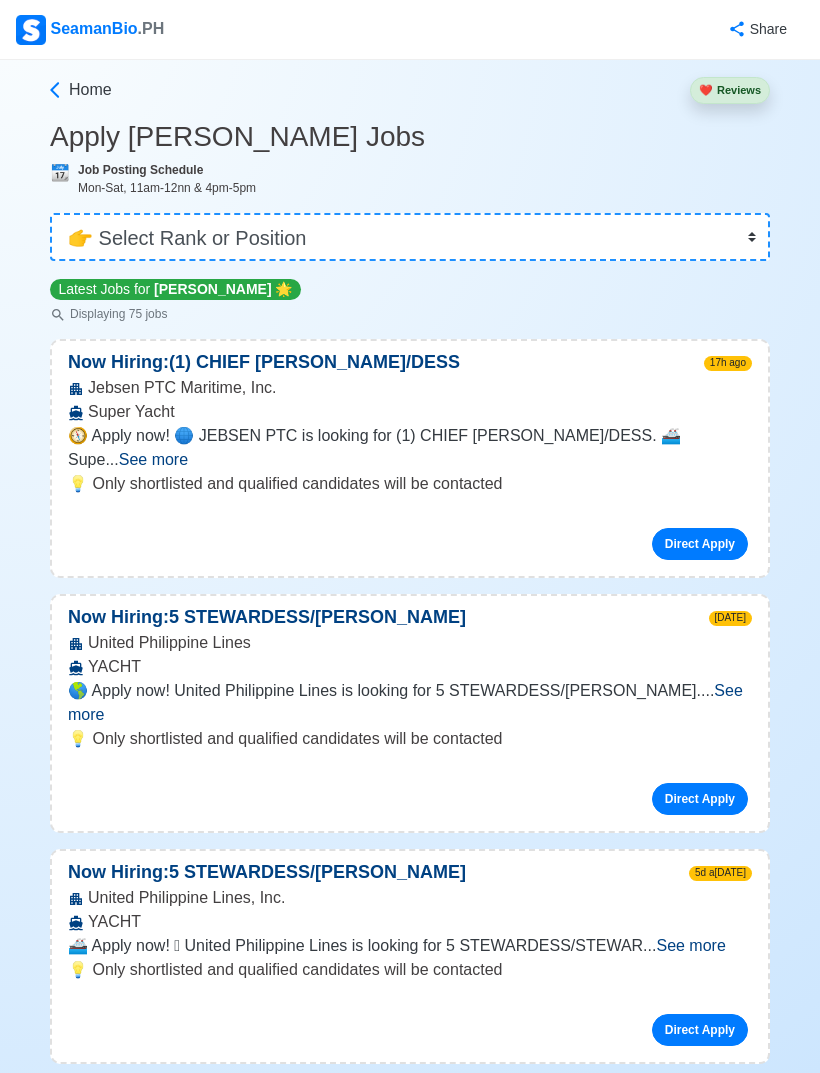 click on "See more" at bounding box center (153, 459) 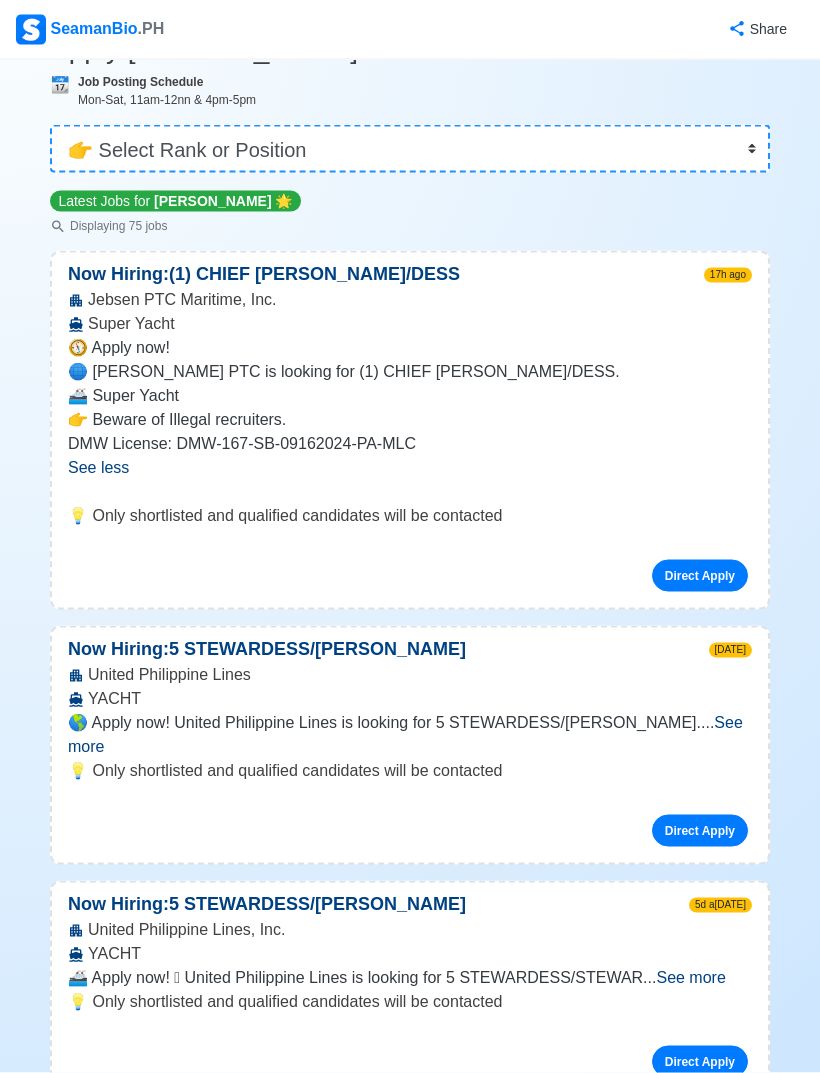 scroll, scrollTop: 120, scrollLeft: 0, axis: vertical 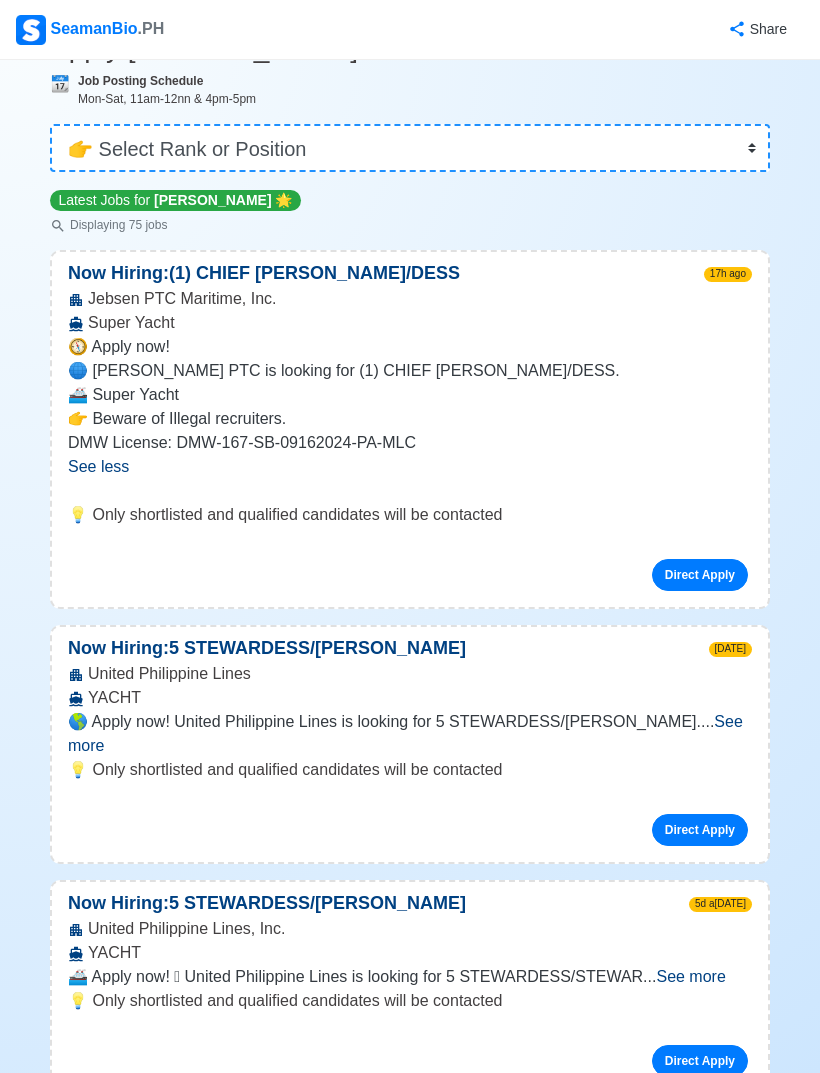 click on "See more" at bounding box center (405, 733) 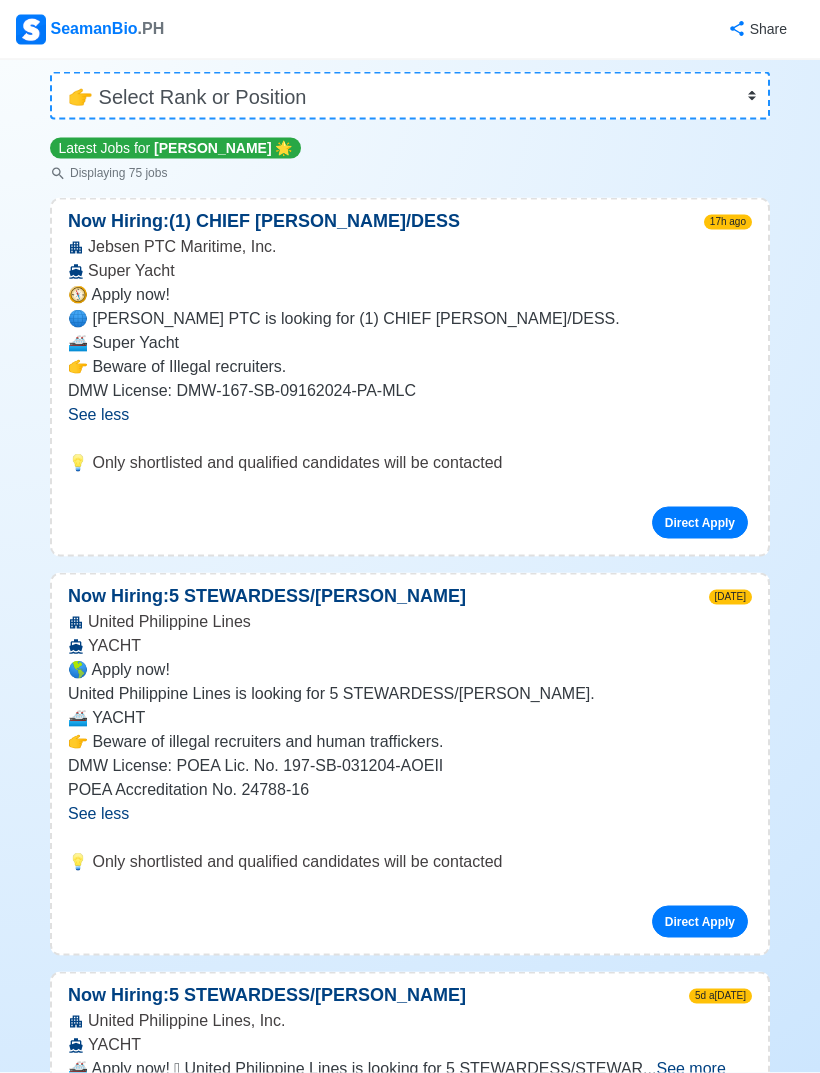 scroll, scrollTop: 214, scrollLeft: 0, axis: vertical 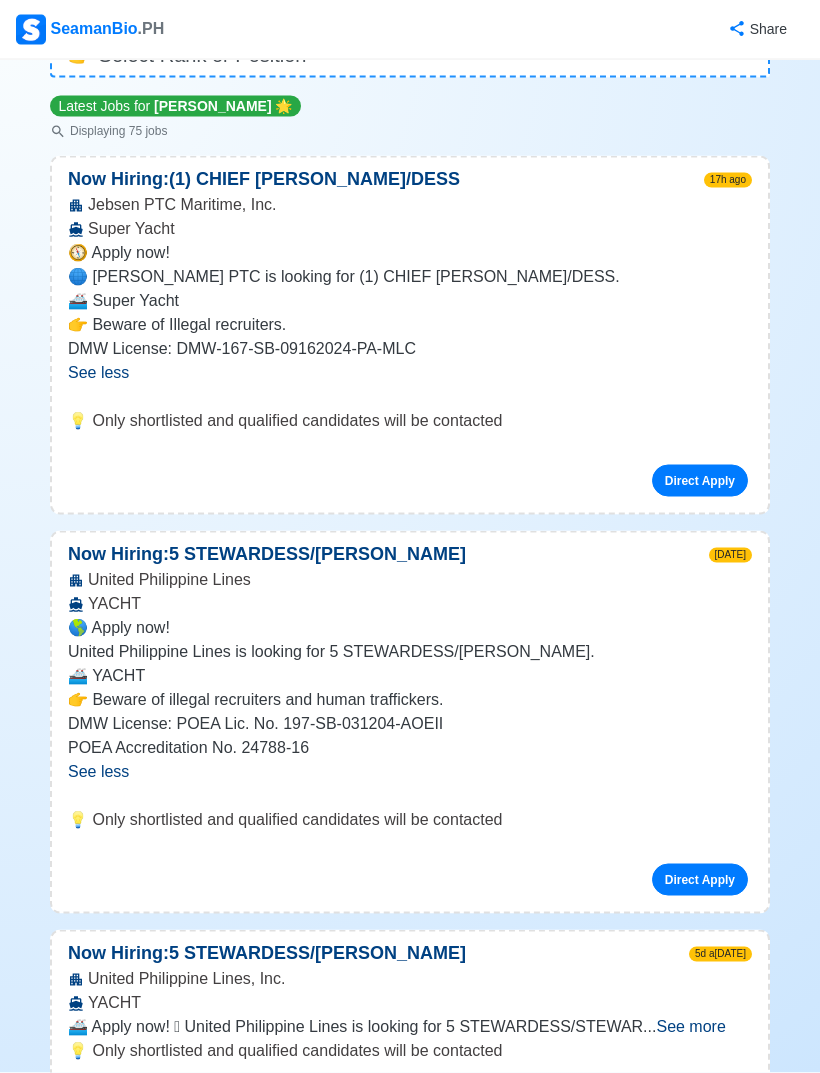 click on "Direct Apply" at bounding box center (700, 880) 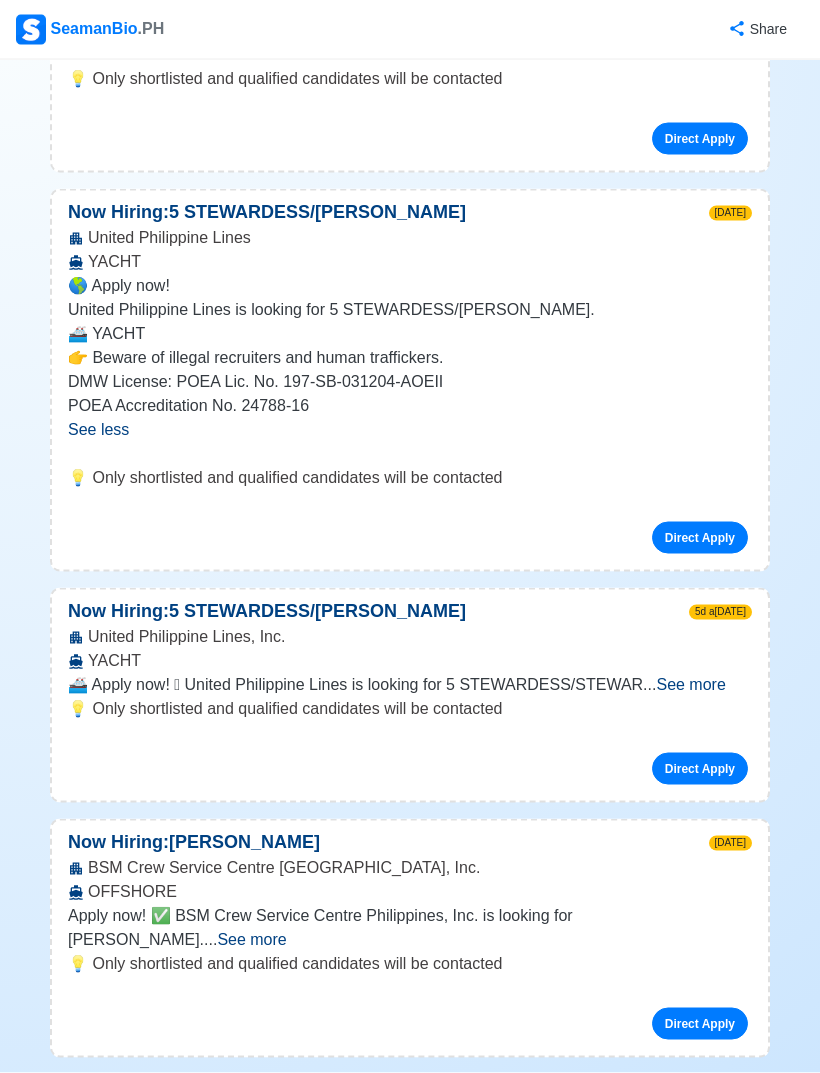 scroll, scrollTop: 557, scrollLeft: 0, axis: vertical 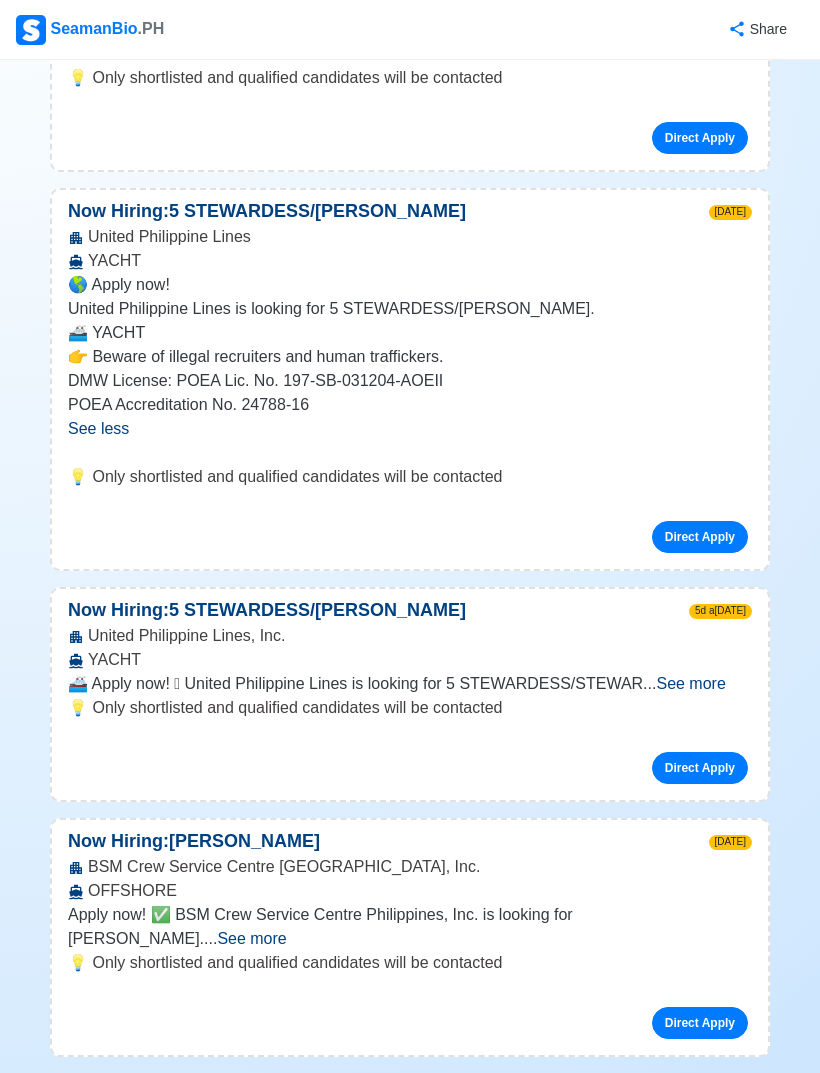 click on "See more" at bounding box center (690, 683) 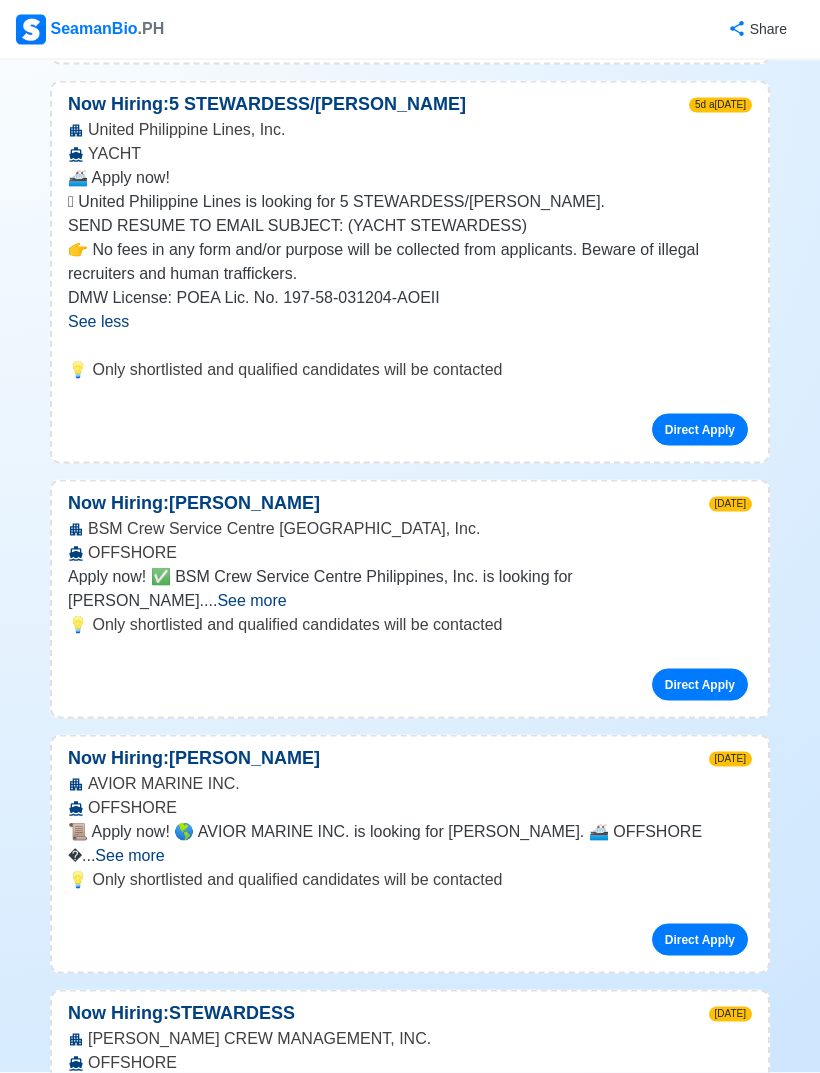 scroll, scrollTop: 1089, scrollLeft: 0, axis: vertical 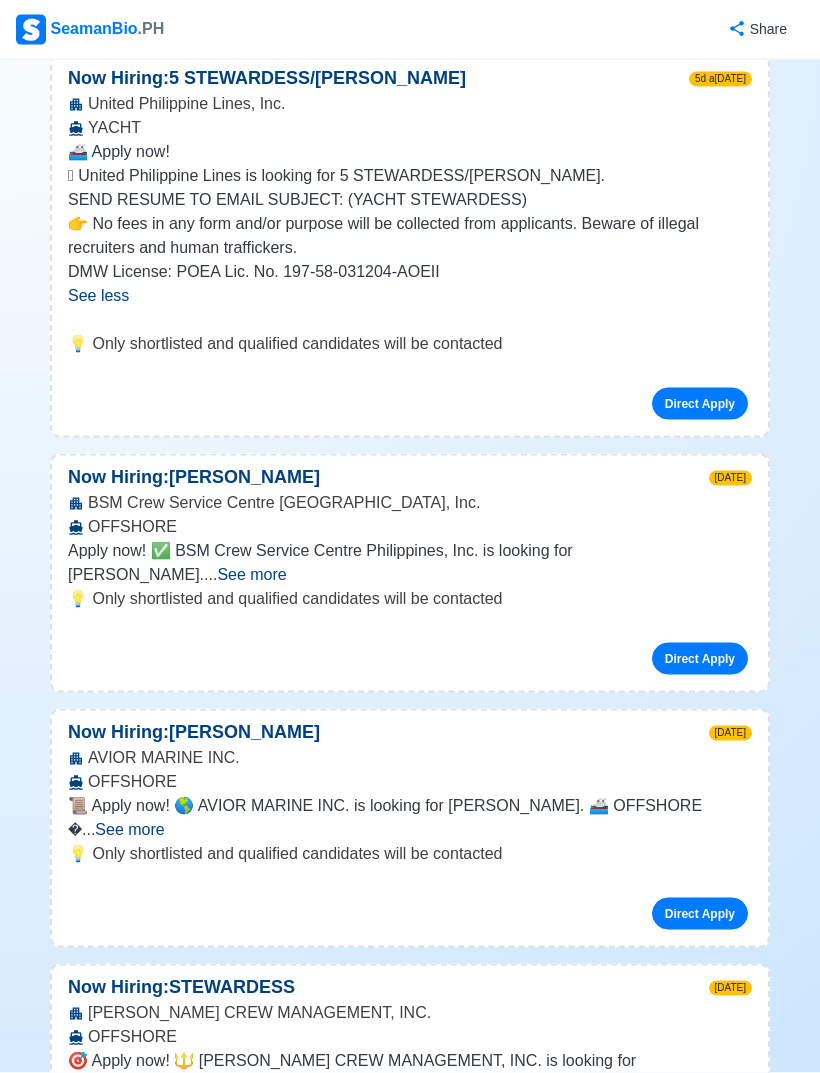 click on "See more" at bounding box center (251, 574) 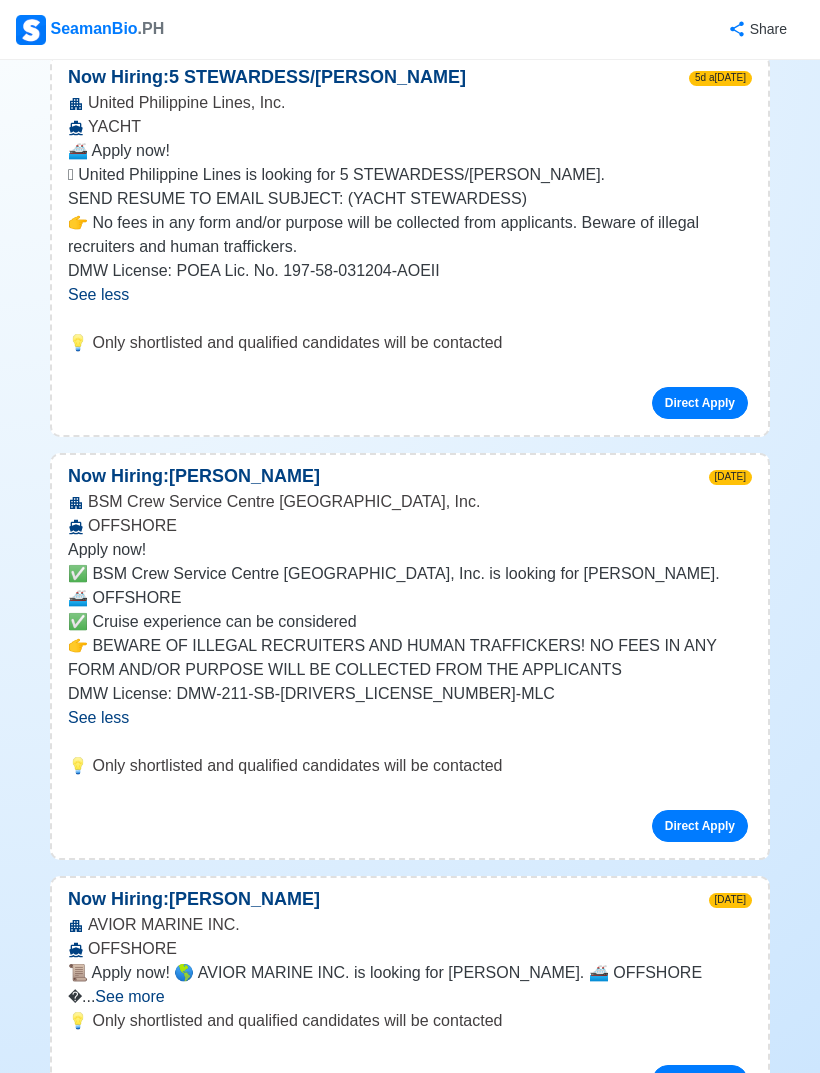 click on "Direct Apply" at bounding box center (700, 826) 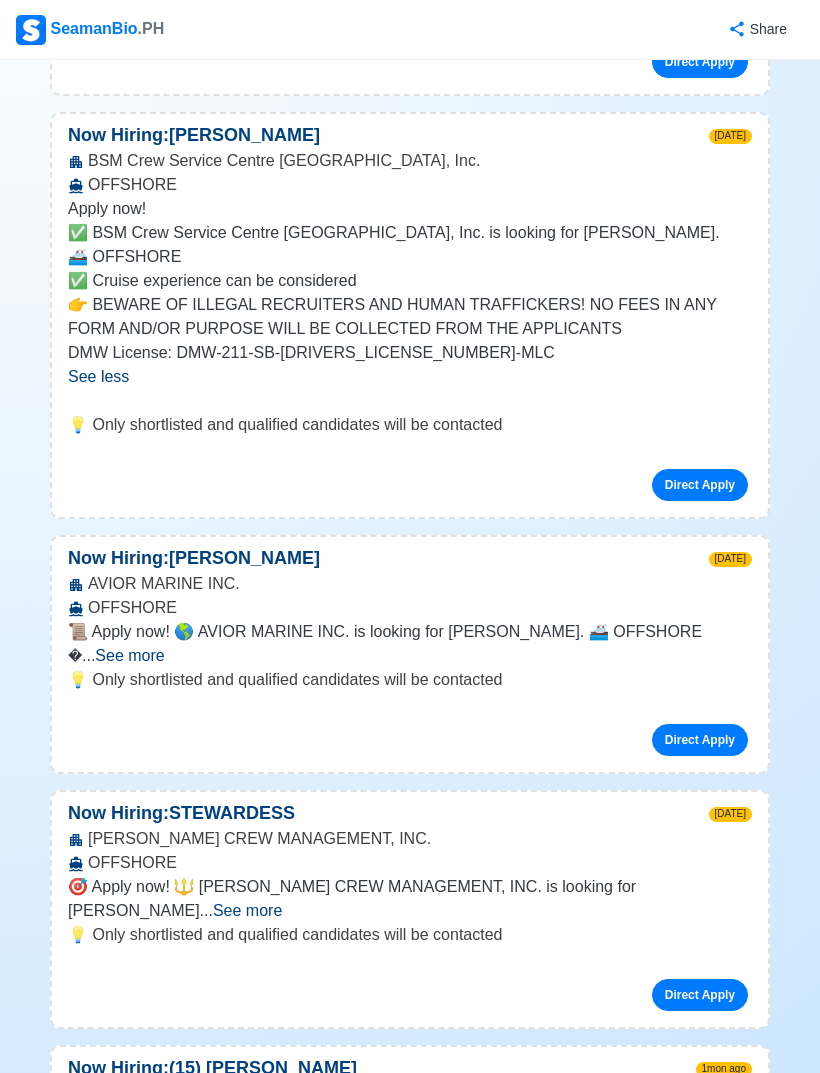 scroll, scrollTop: 1457, scrollLeft: 0, axis: vertical 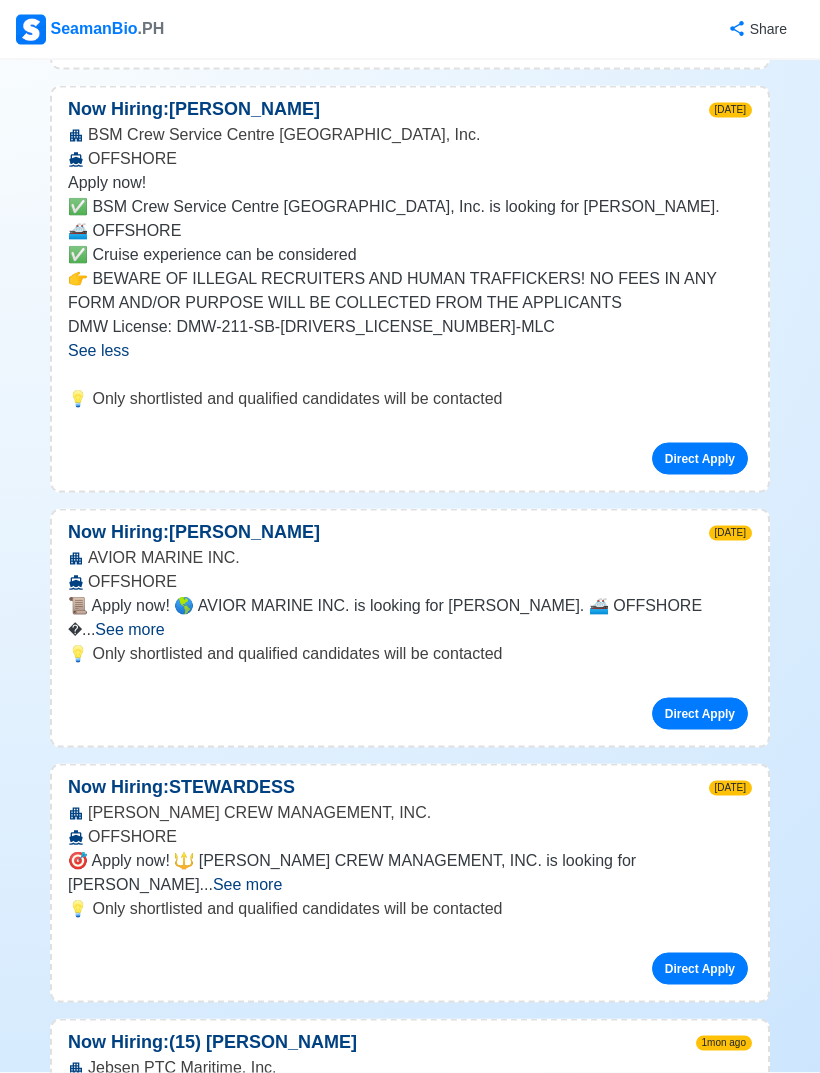 click on "See more" at bounding box center [129, 629] 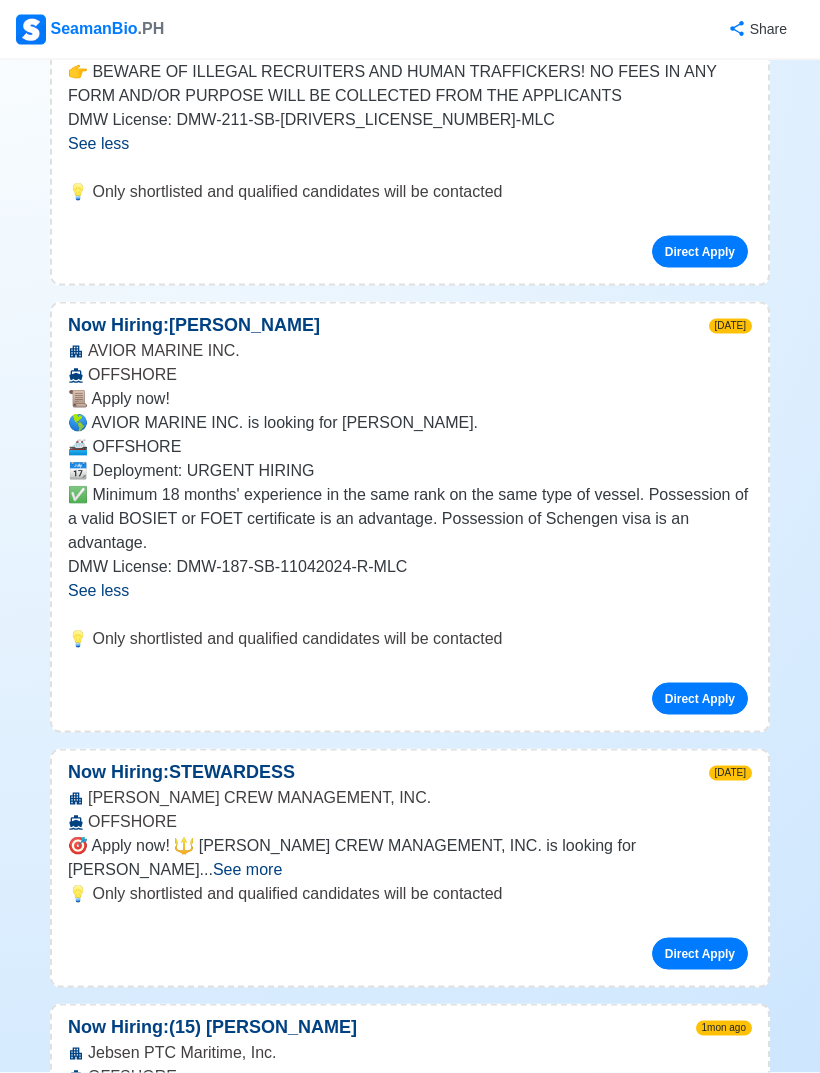 scroll, scrollTop: 1665, scrollLeft: 0, axis: vertical 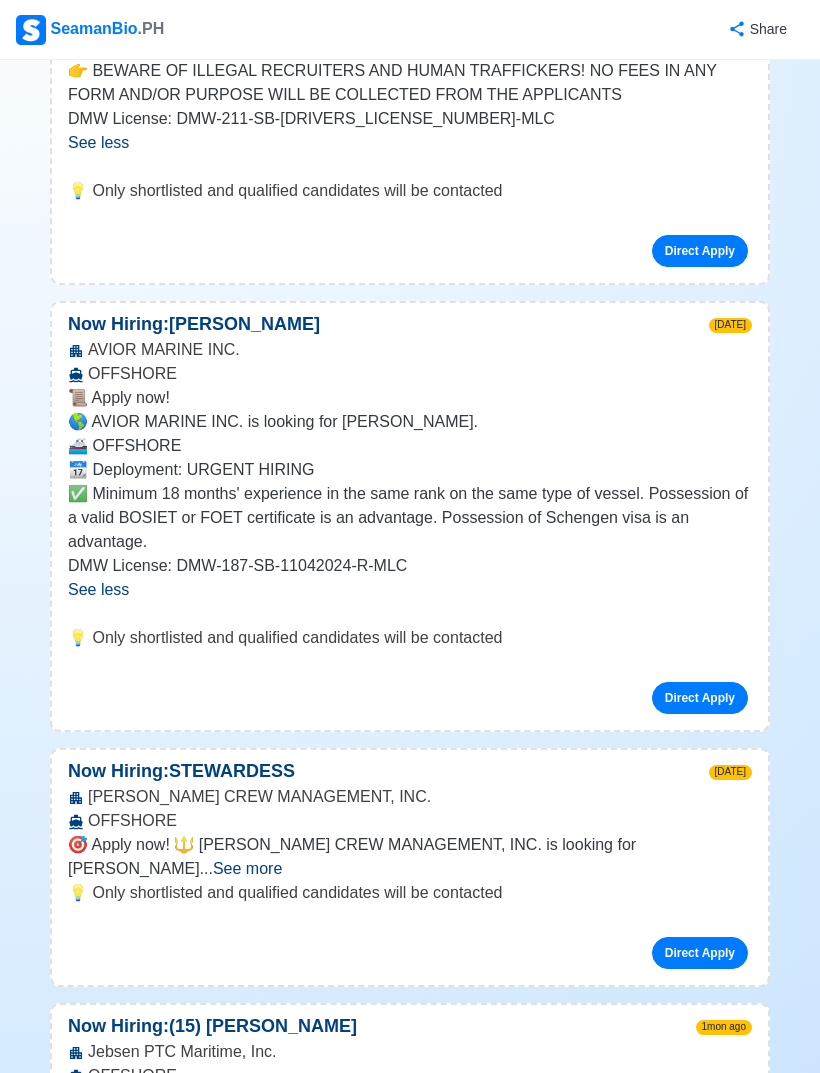 click on "Direct Apply" at bounding box center (700, 698) 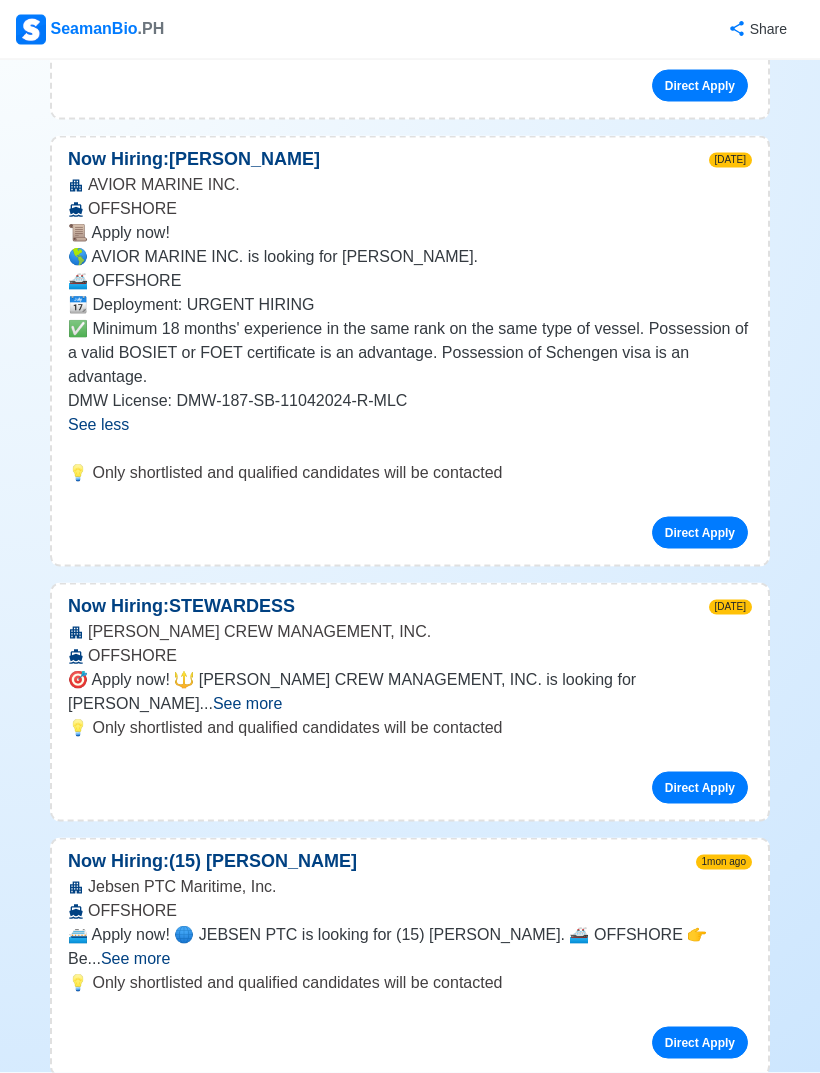 click on "See more" at bounding box center [247, 703] 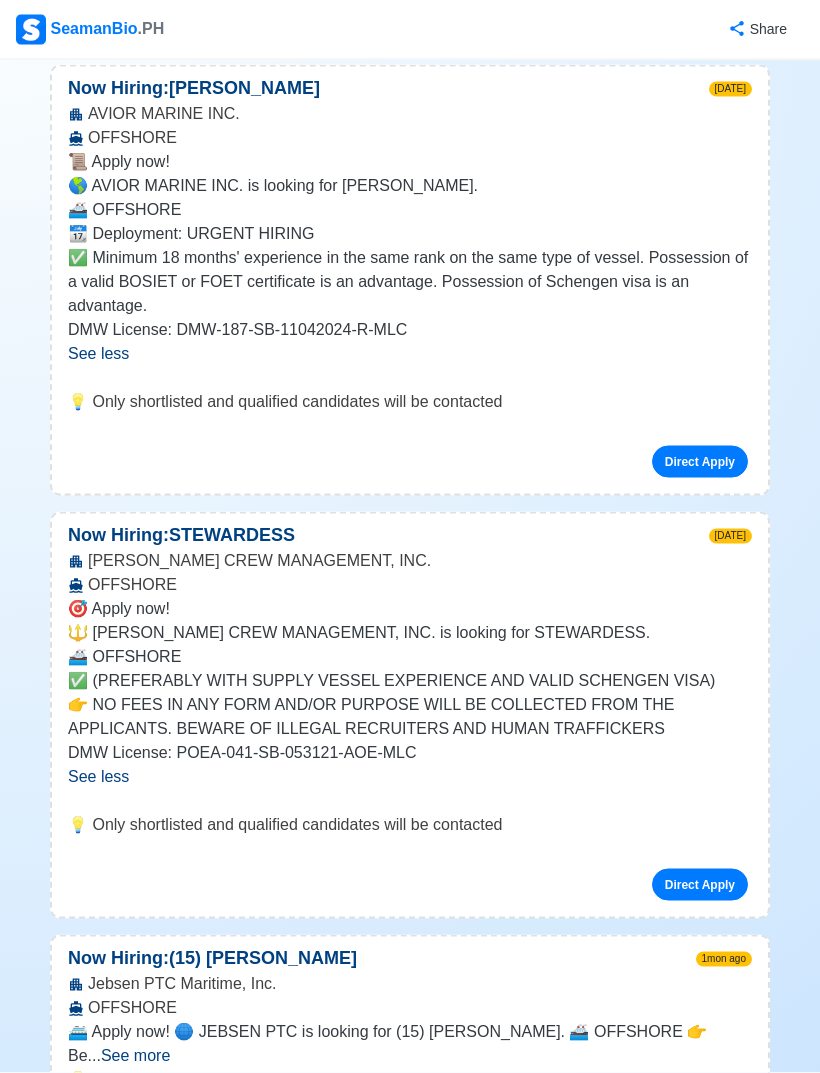 scroll, scrollTop: 1915, scrollLeft: 0, axis: vertical 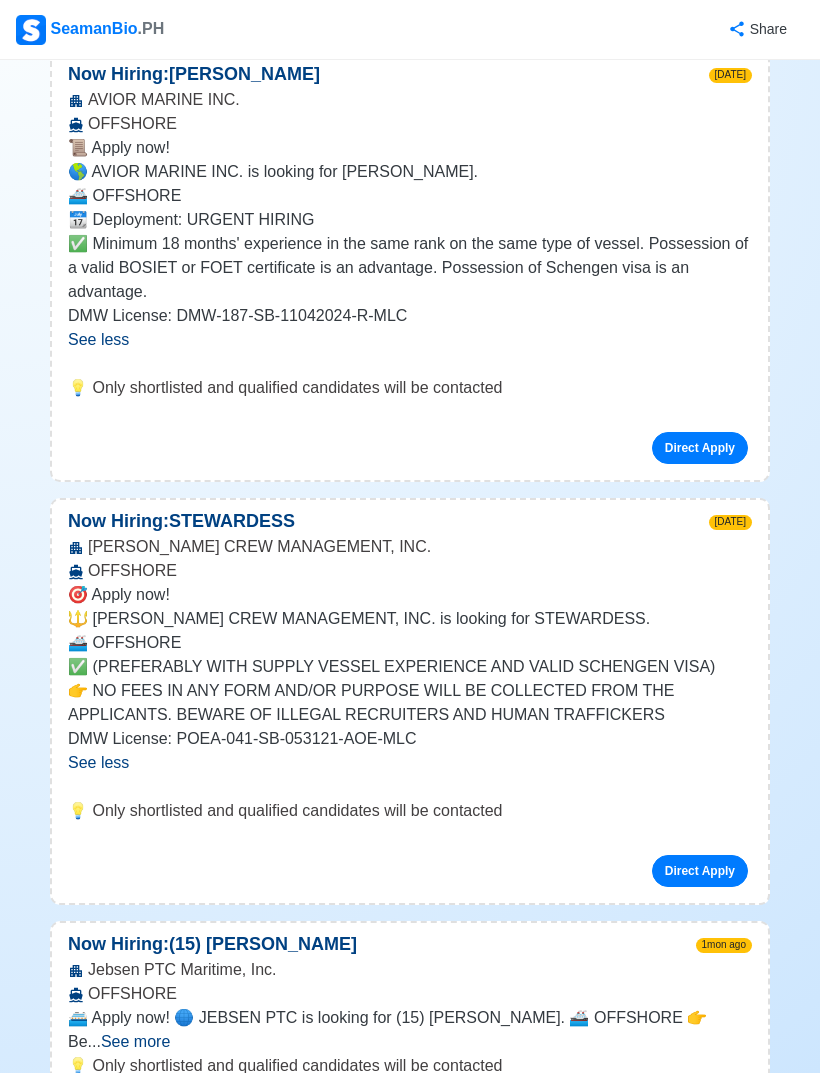 click on "Direct Apply" at bounding box center (700, 871) 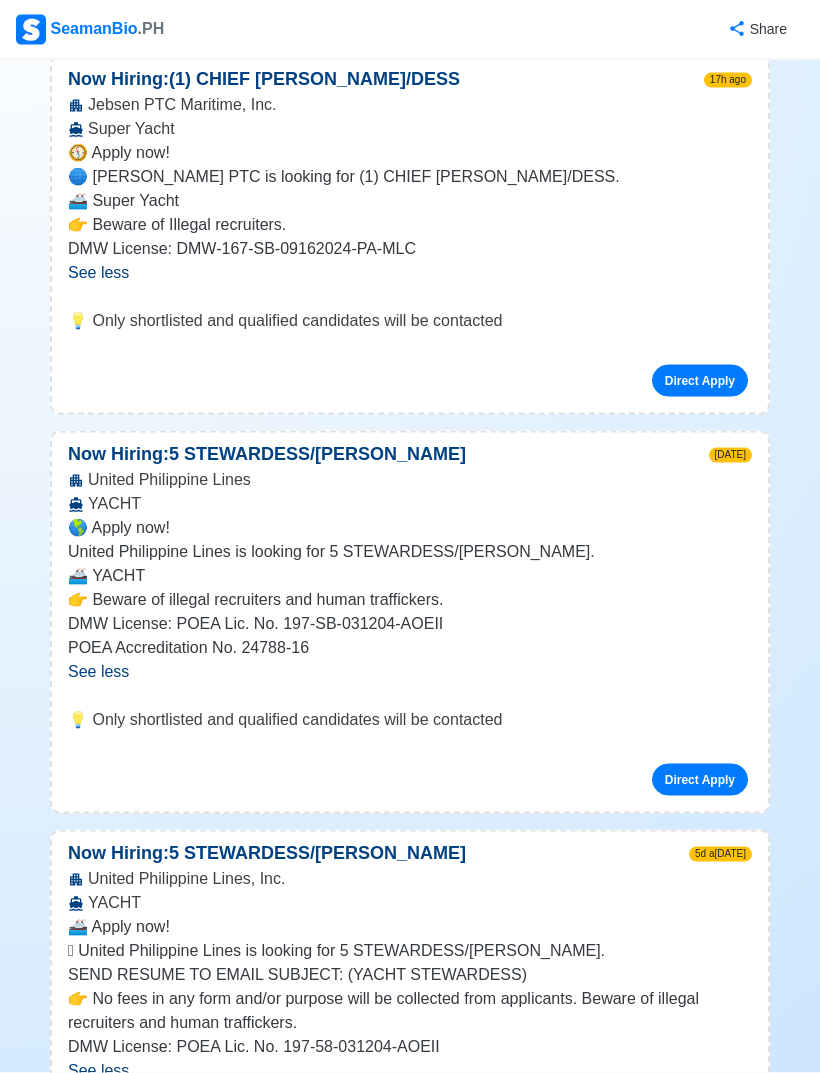 scroll, scrollTop: 315, scrollLeft: 0, axis: vertical 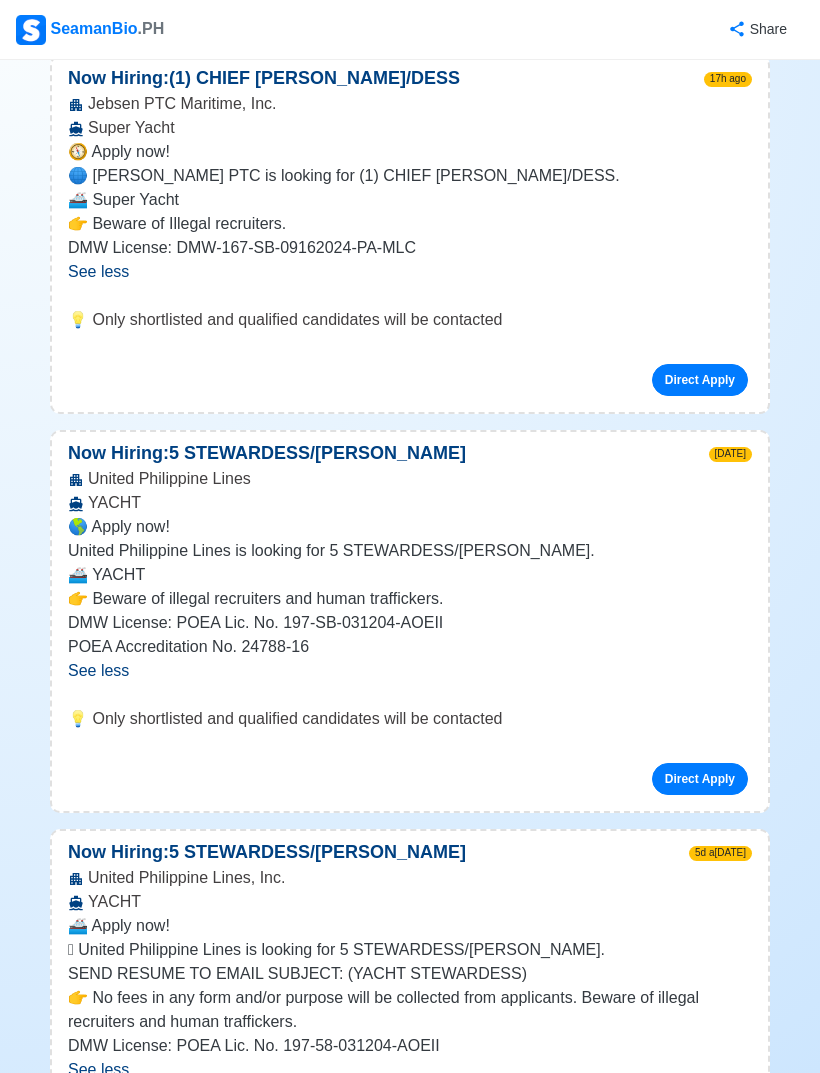 click on "Direct Apply" at bounding box center (700, 779) 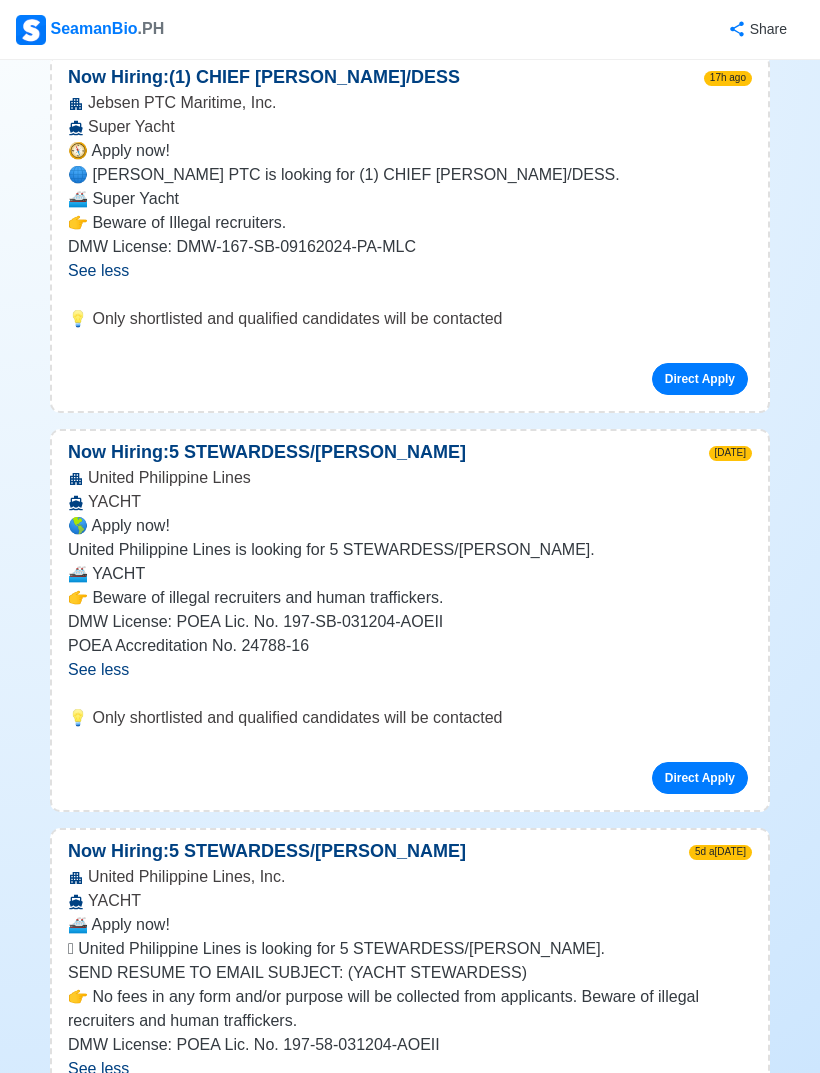 scroll, scrollTop: 316, scrollLeft: 0, axis: vertical 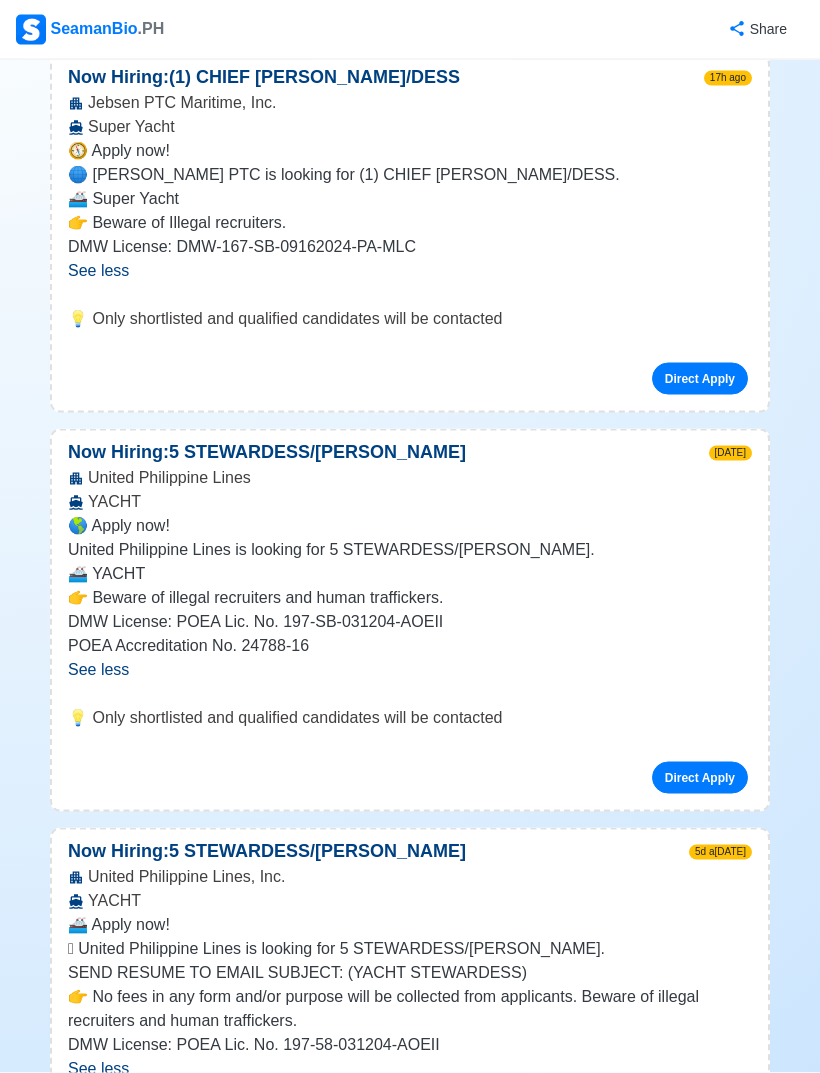 click on "Direct Apply" at bounding box center (700, 778) 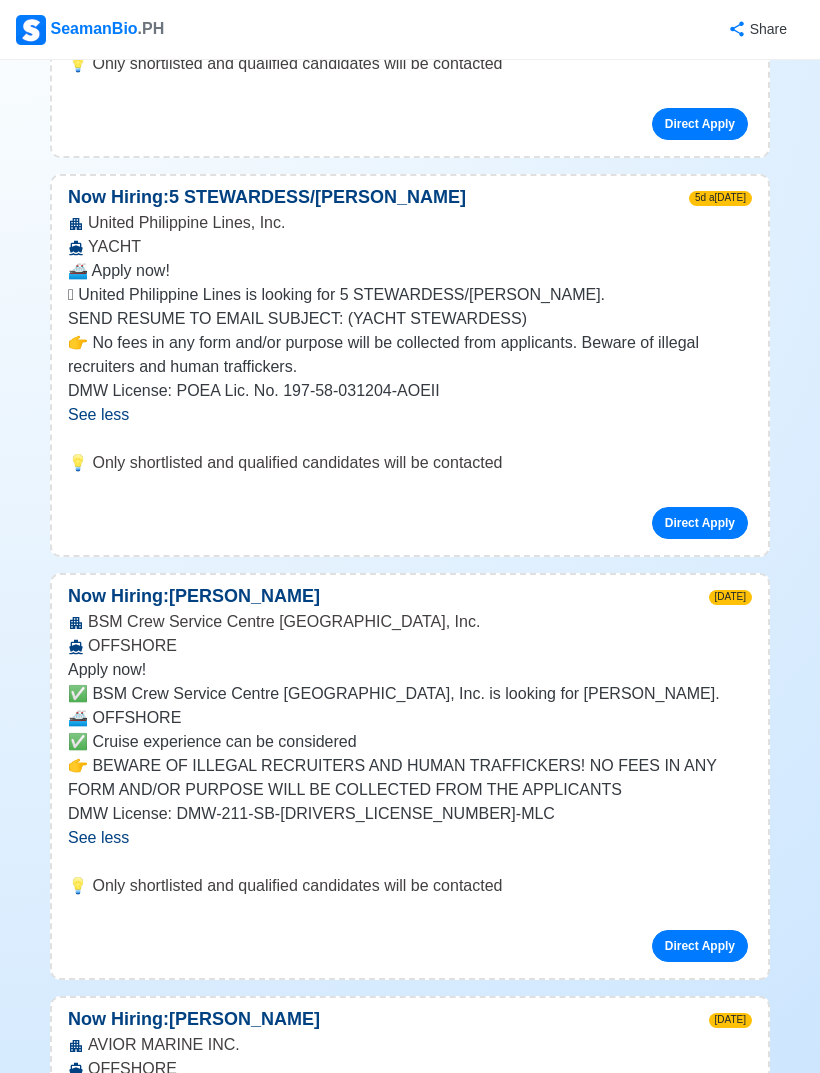 scroll, scrollTop: 1003, scrollLeft: 0, axis: vertical 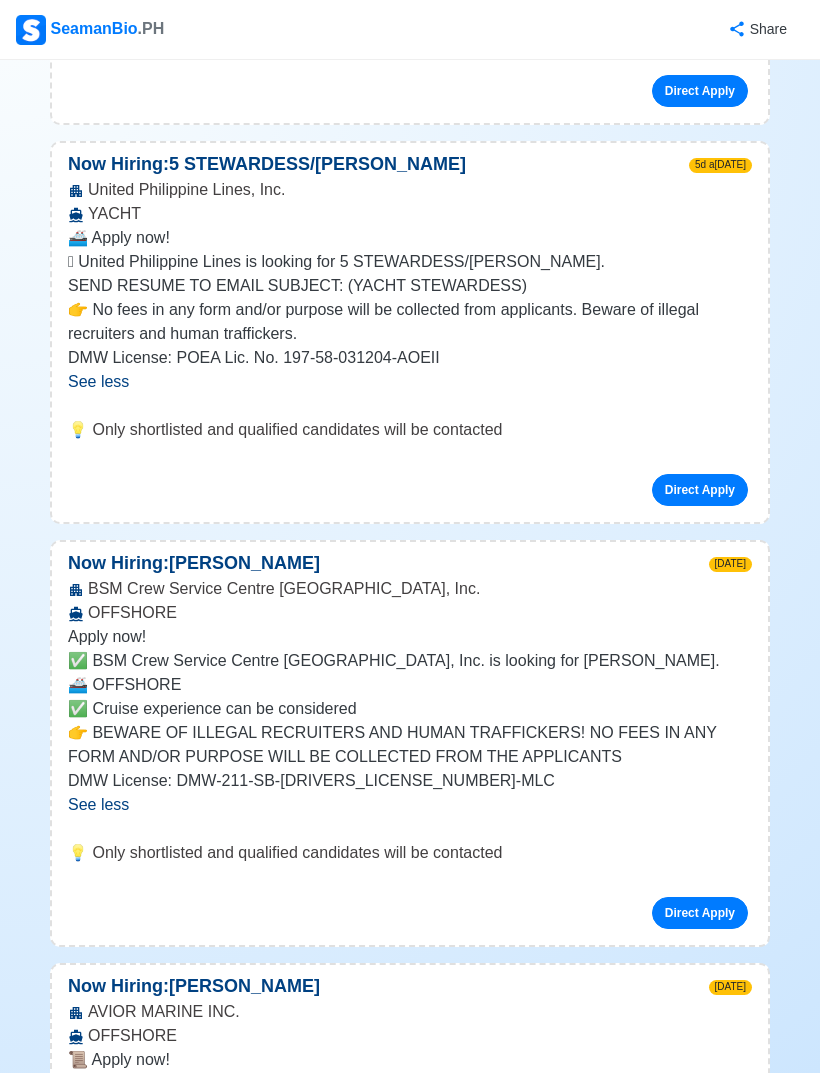 click on "Direct Apply" at bounding box center [700, 913] 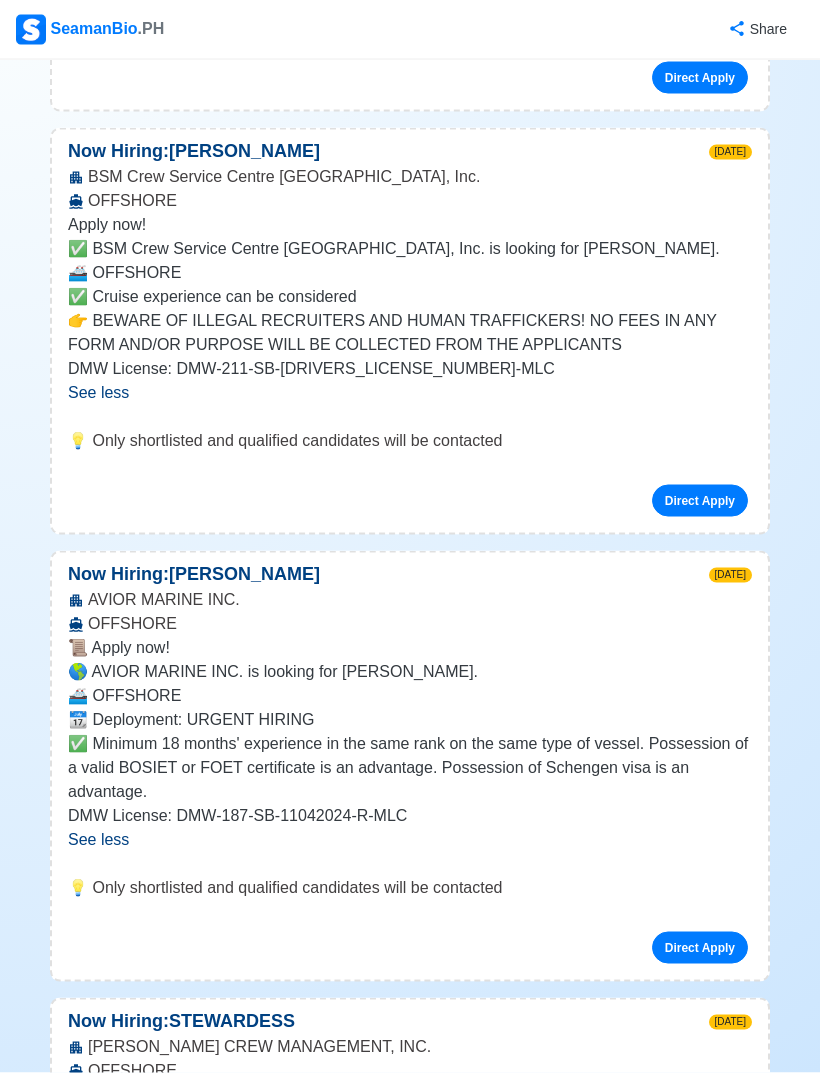 scroll, scrollTop: 1440, scrollLeft: 0, axis: vertical 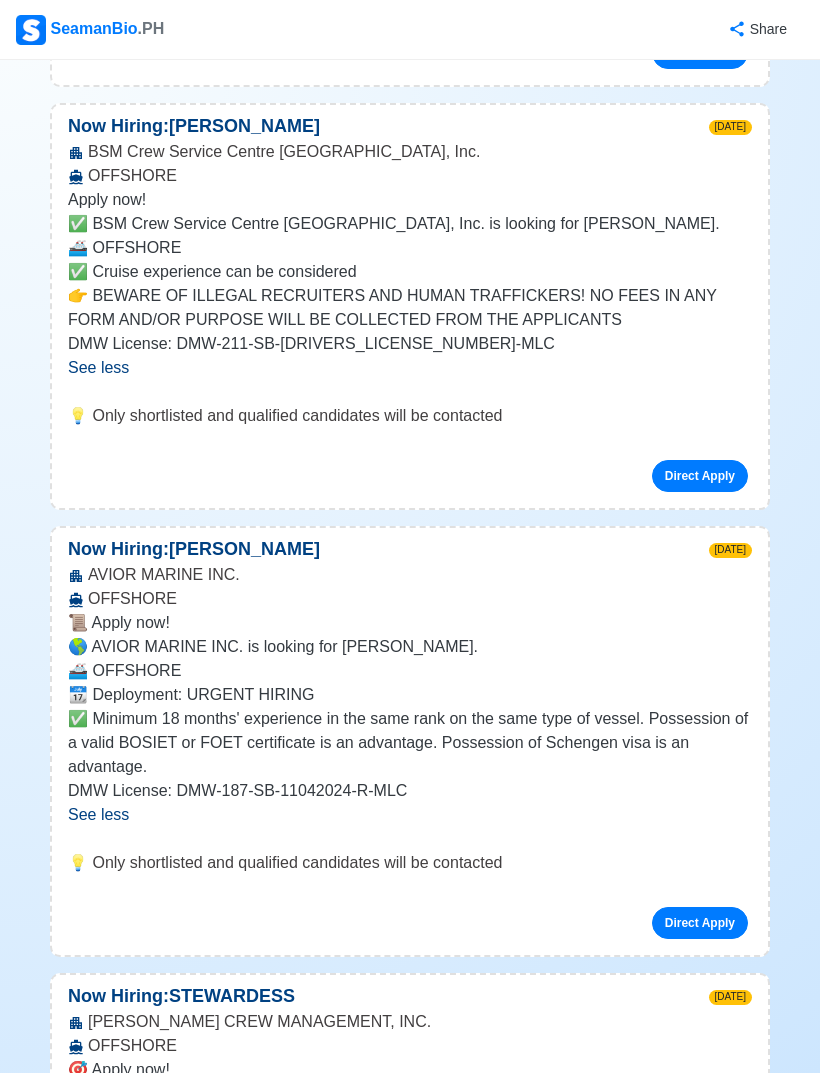 click on "Direct Apply" at bounding box center (700, 923) 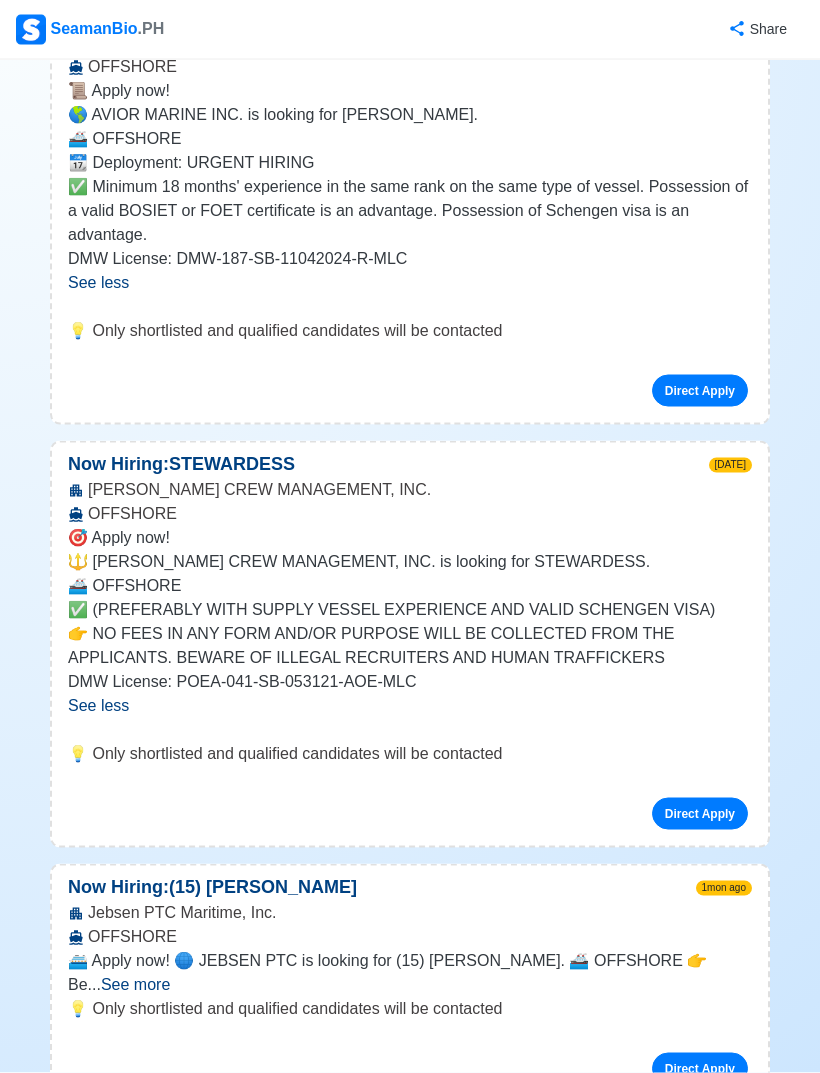 scroll, scrollTop: 1973, scrollLeft: 0, axis: vertical 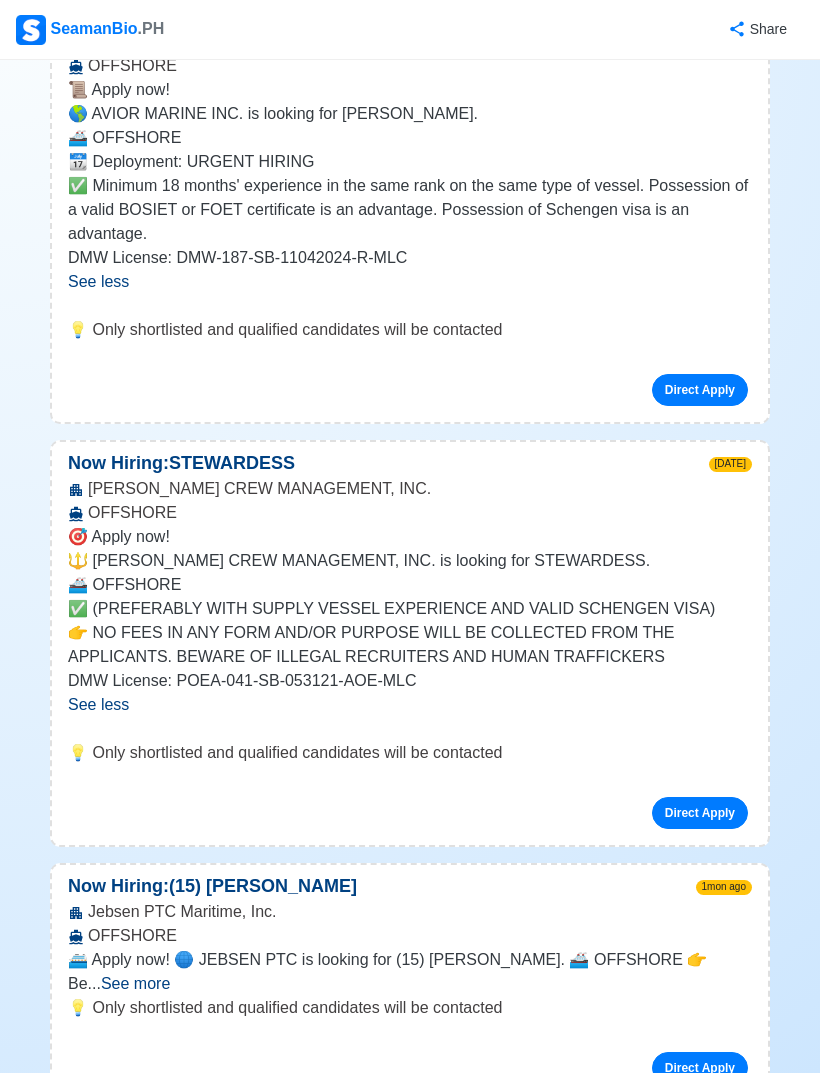 click on "Direct Apply" at bounding box center [700, 813] 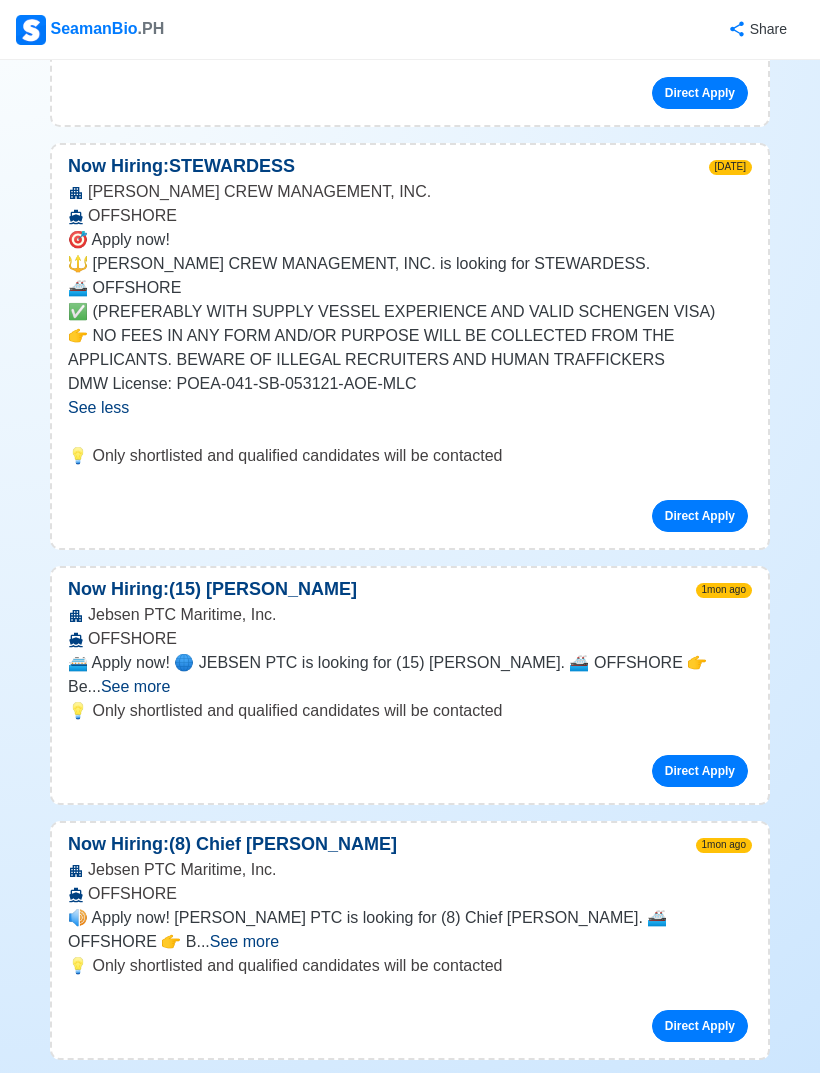 scroll, scrollTop: 2276, scrollLeft: 0, axis: vertical 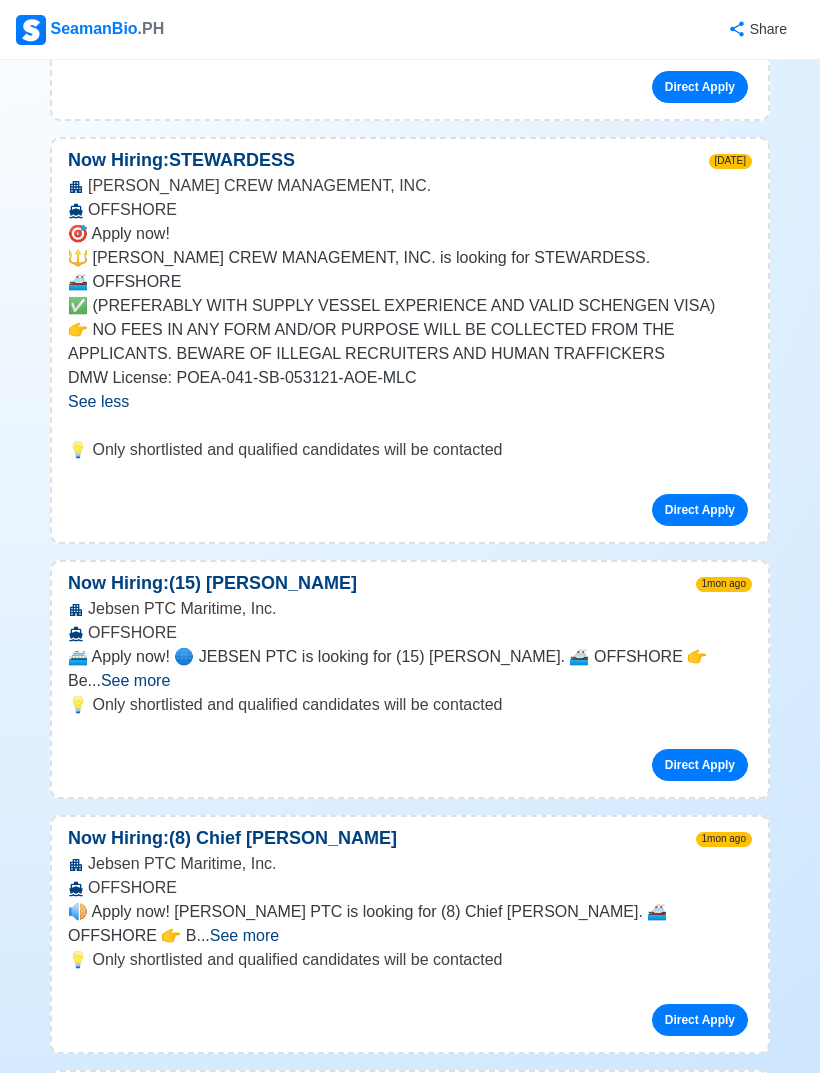 click on "See more" at bounding box center (135, 680) 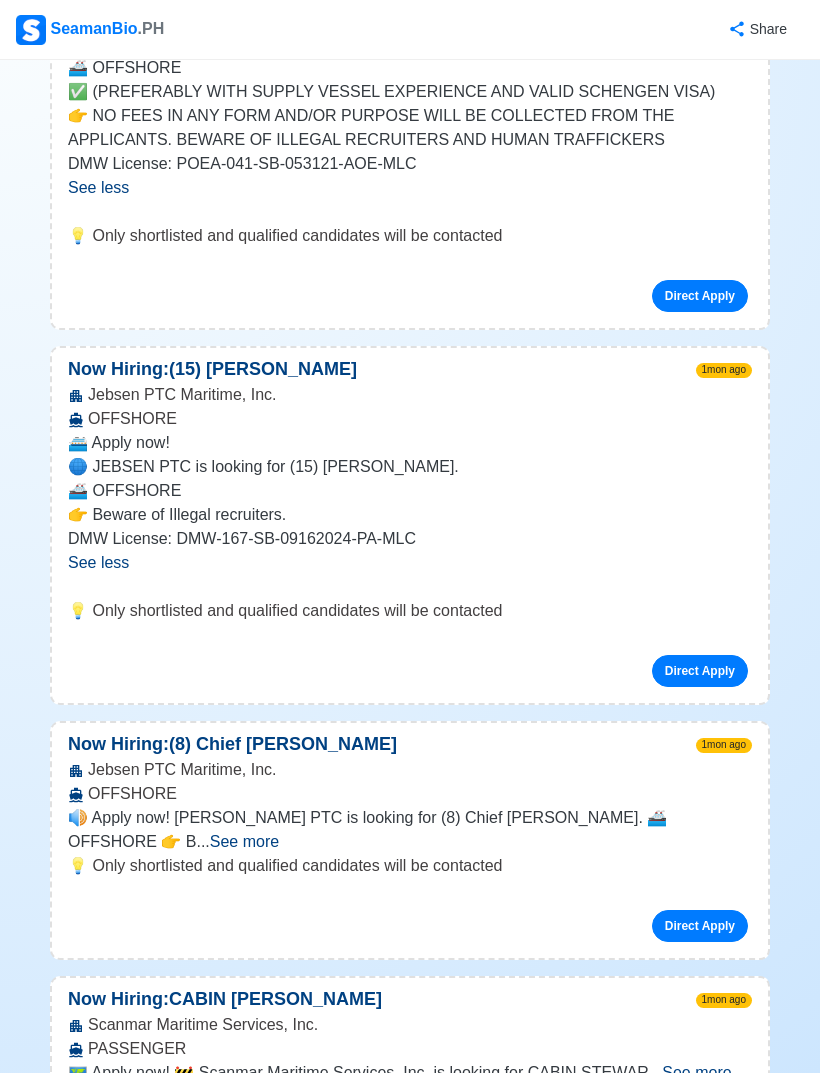 scroll, scrollTop: 2501, scrollLeft: 0, axis: vertical 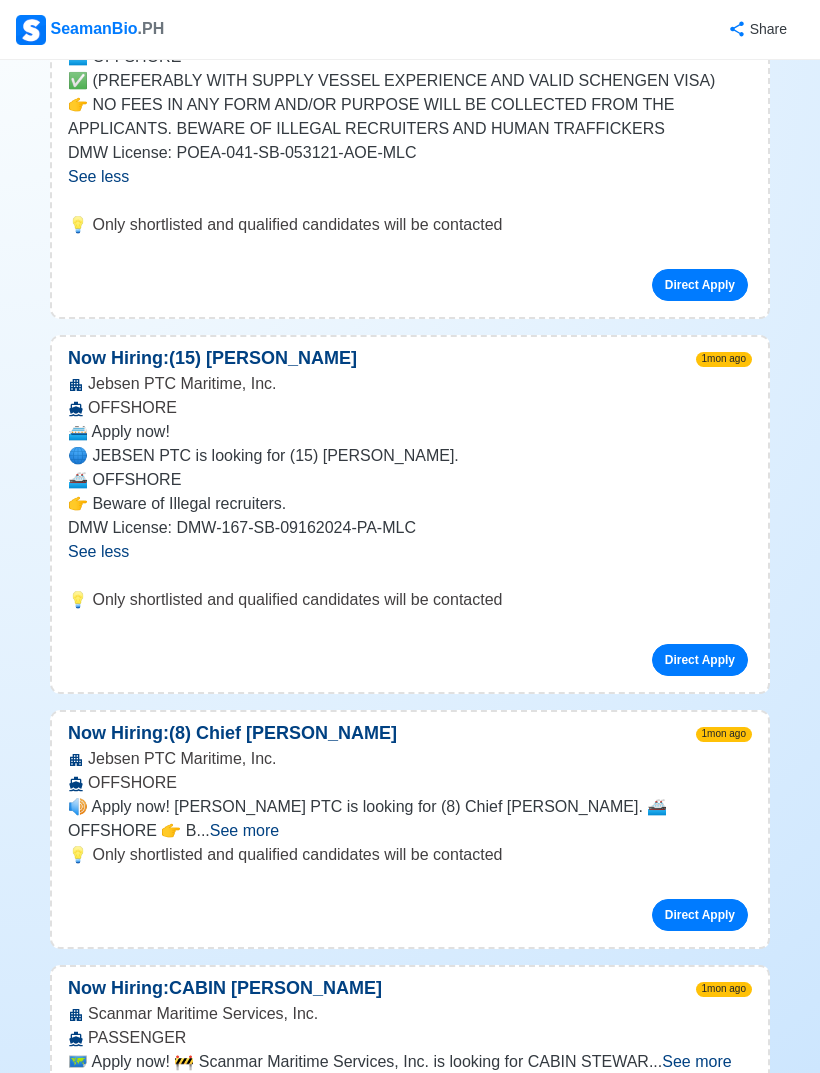 click on "Direct Apply" at bounding box center [700, 660] 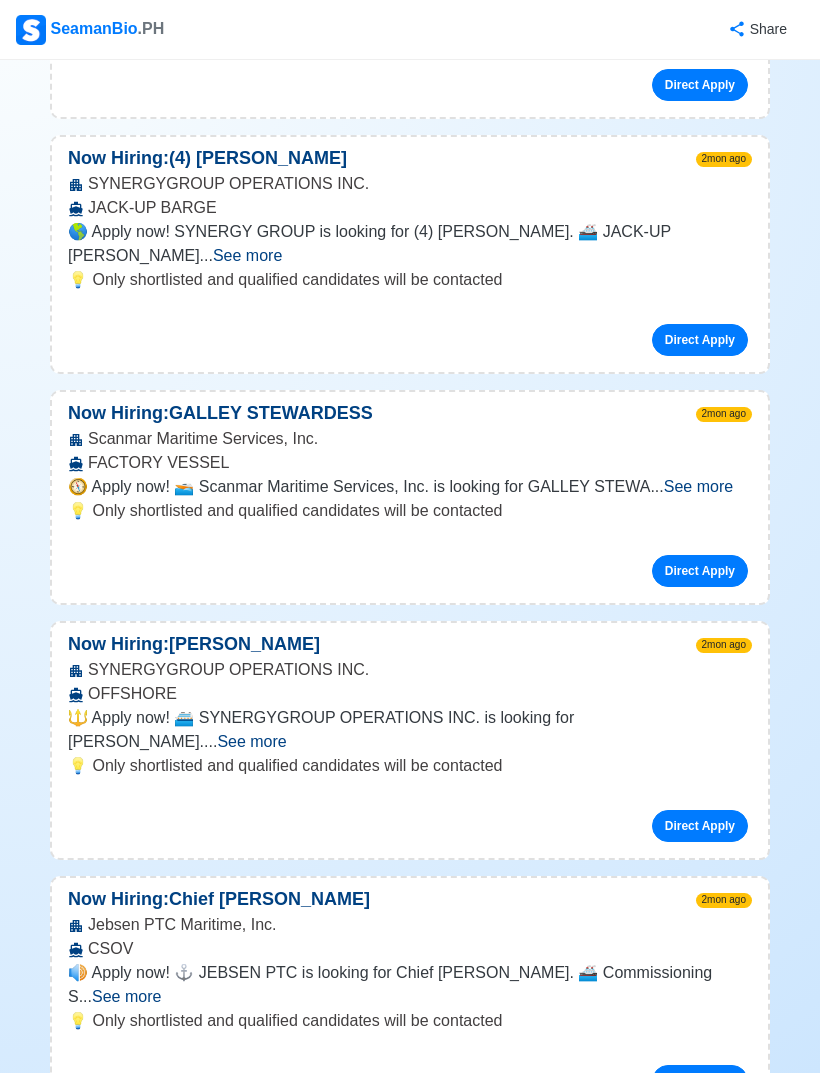 scroll, scrollTop: 3798, scrollLeft: 0, axis: vertical 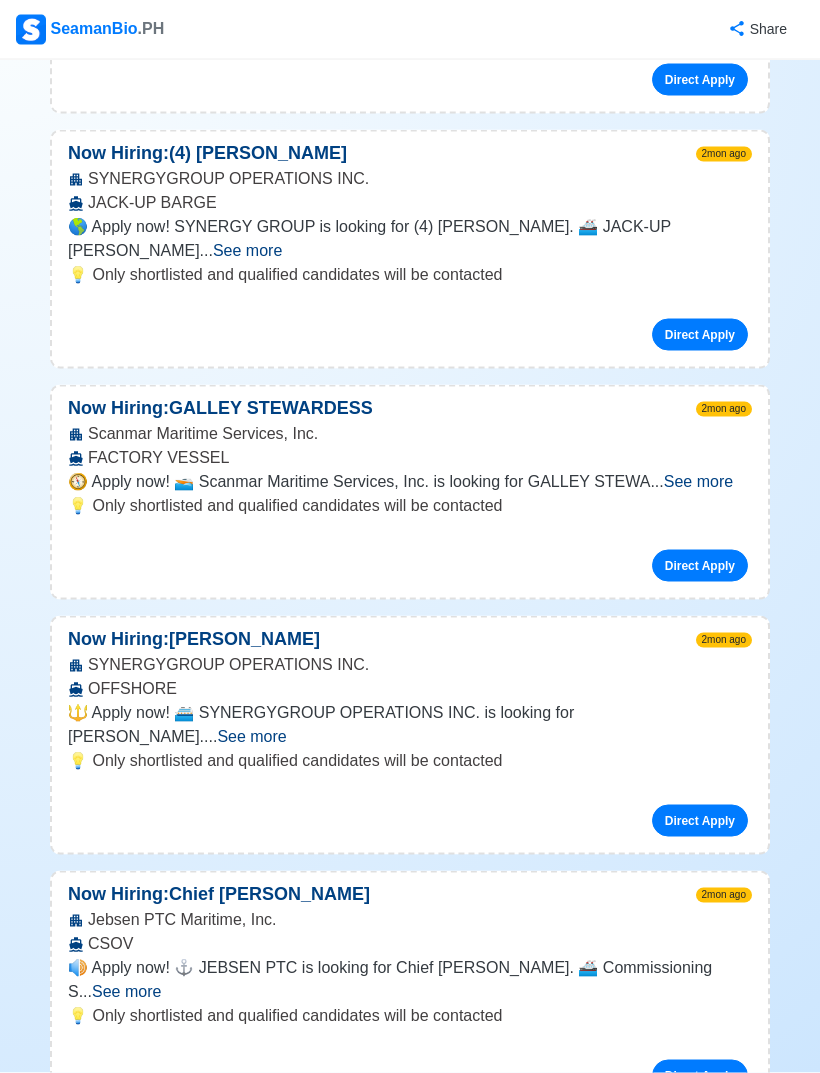 click on "See more" at bounding box center [698, 481] 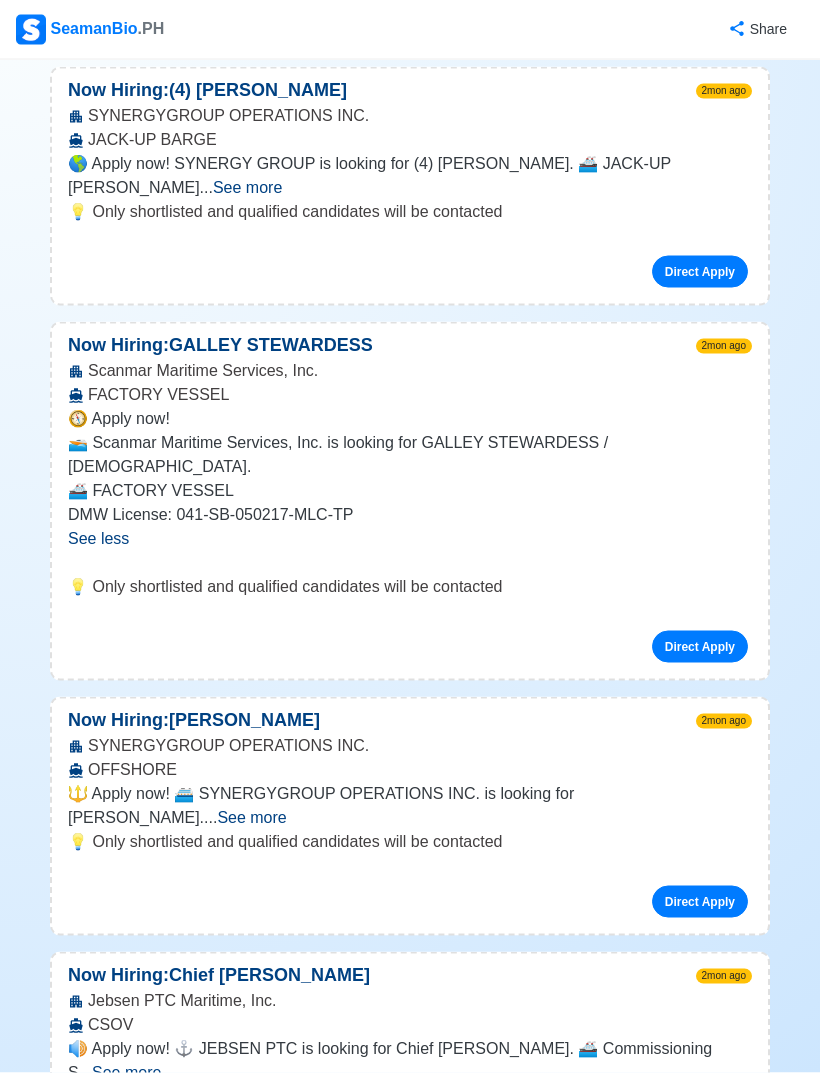 scroll, scrollTop: 3864, scrollLeft: 0, axis: vertical 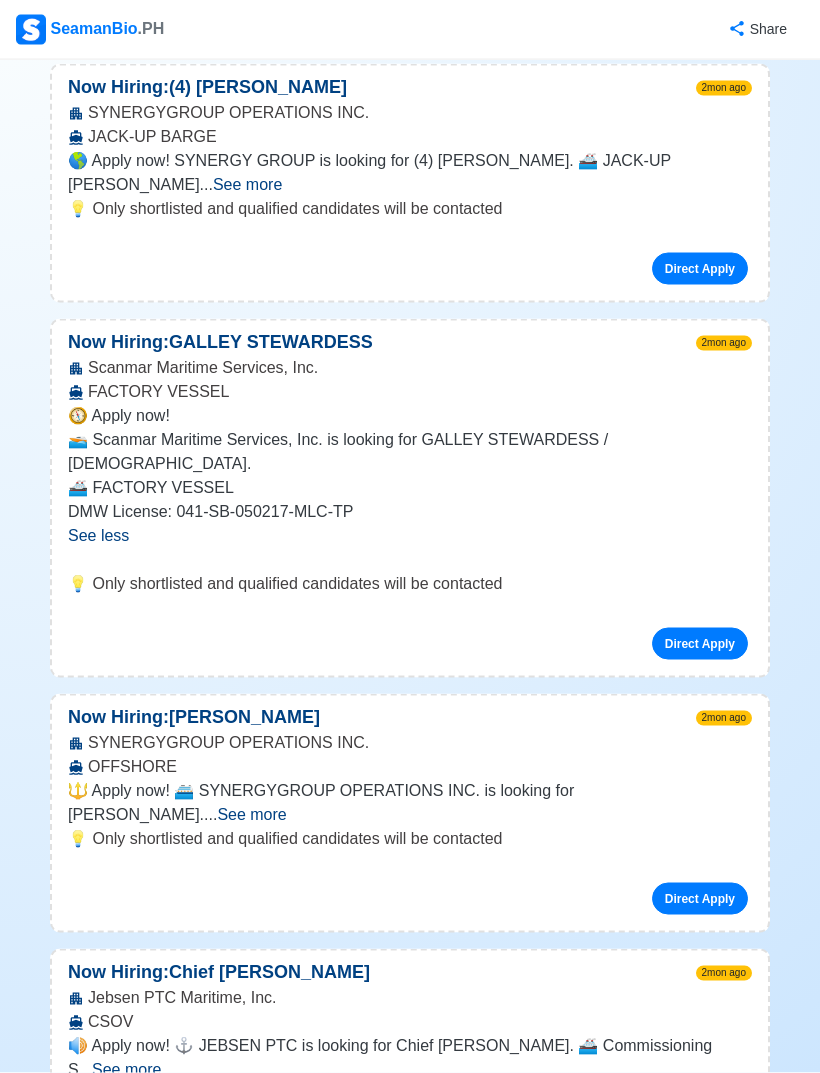 click on "See more" at bounding box center (251, 814) 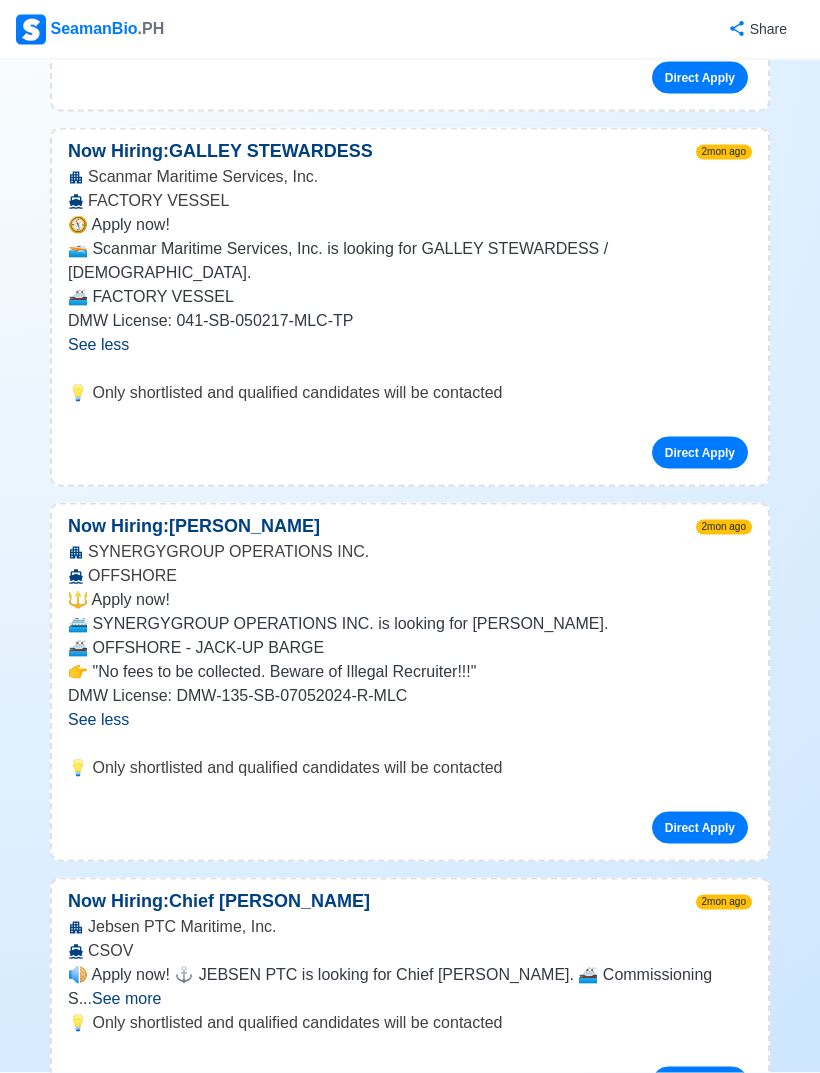 scroll, scrollTop: 4056, scrollLeft: 0, axis: vertical 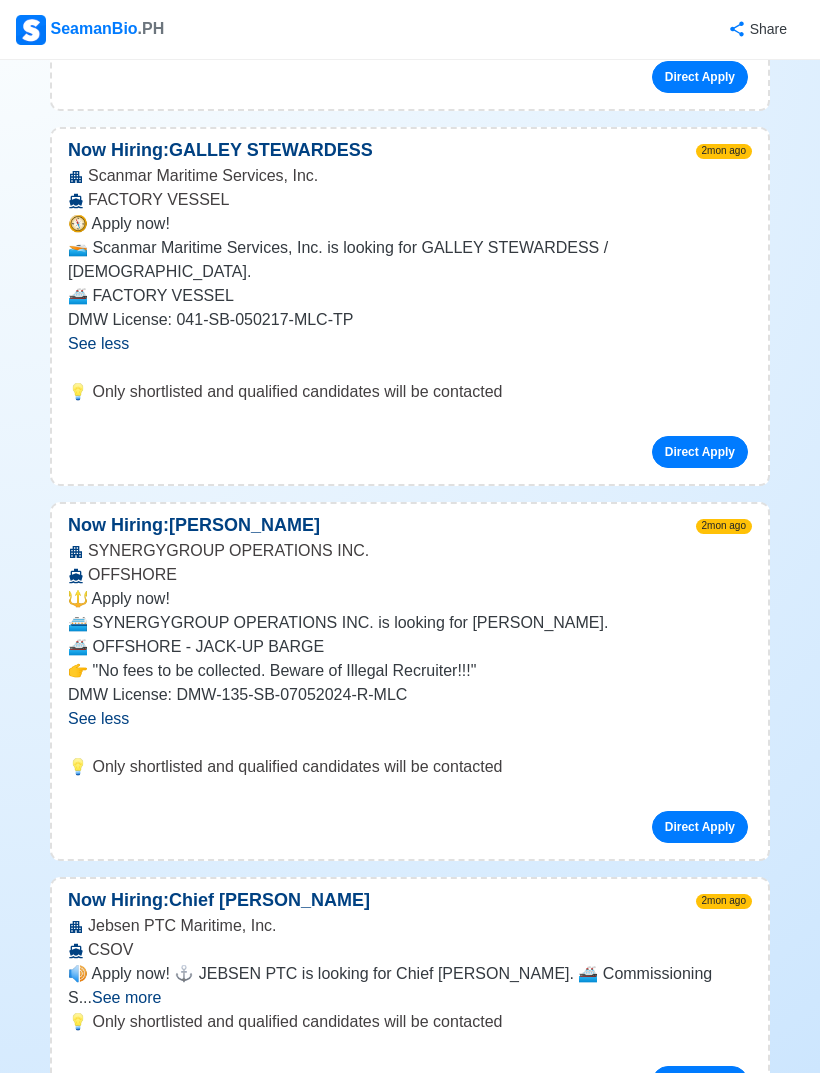click on "Direct Apply" at bounding box center (700, 827) 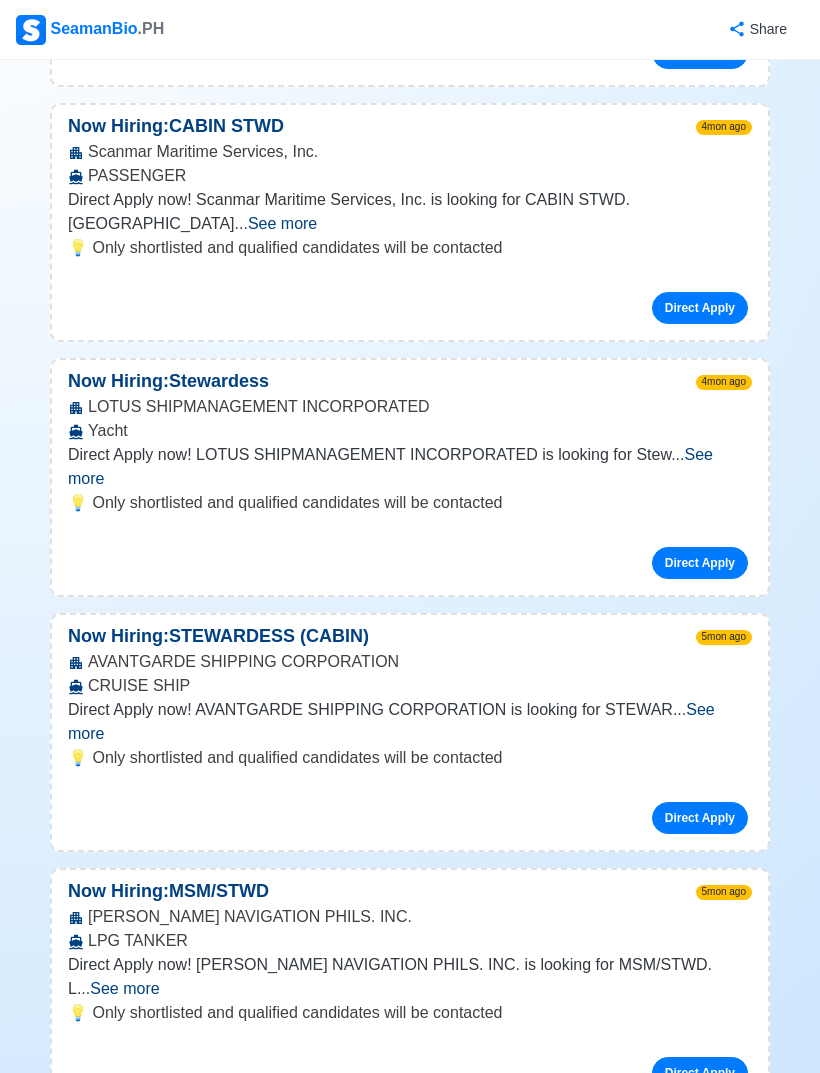 scroll, scrollTop: 9374, scrollLeft: 0, axis: vertical 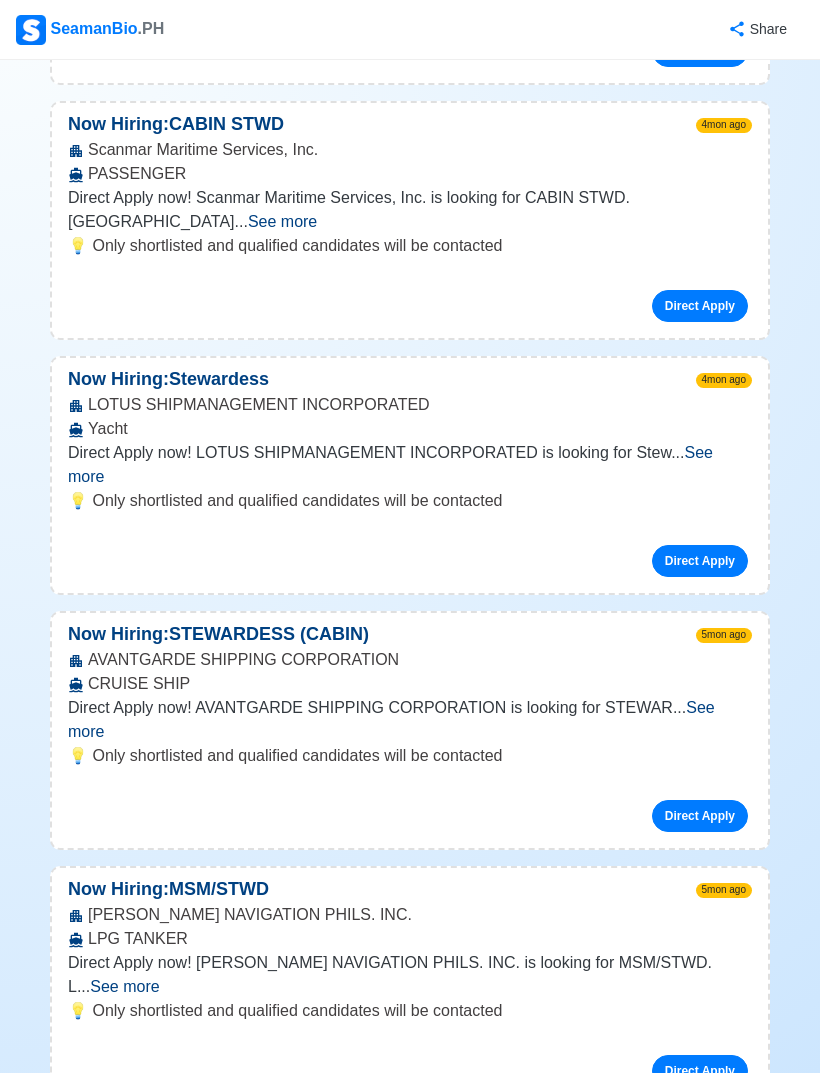 click on "See more" at bounding box center [124, 986] 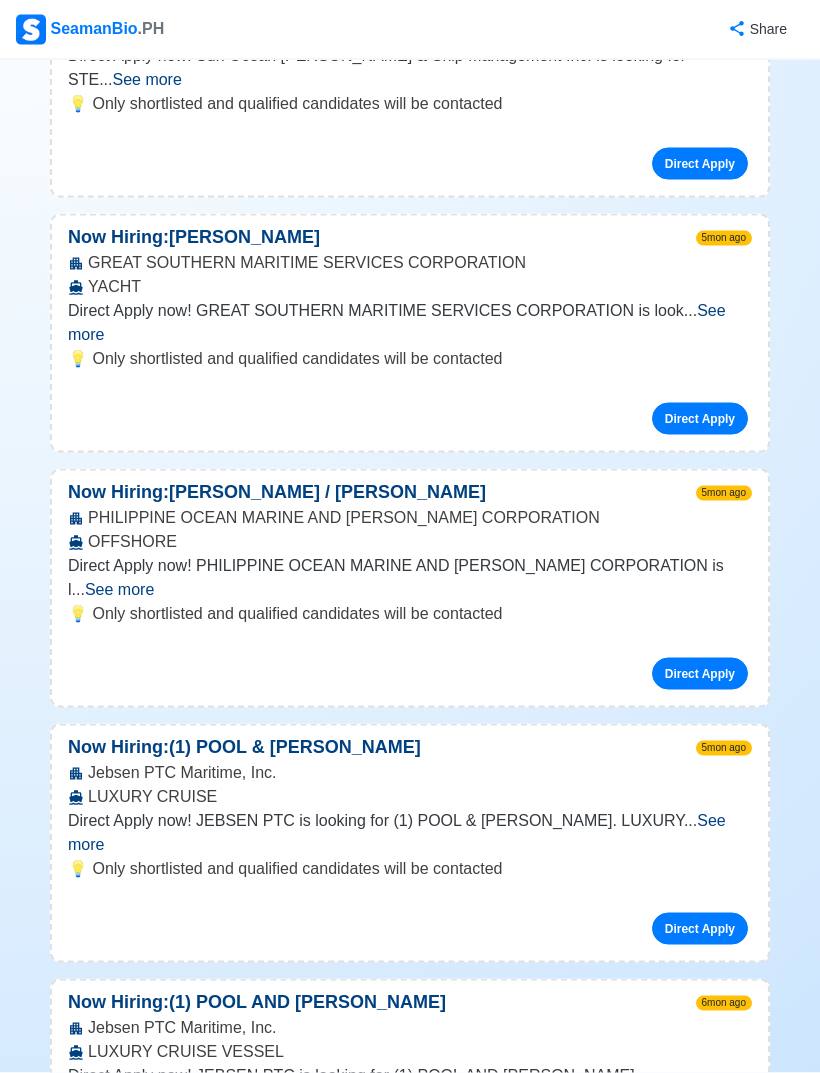 scroll, scrollTop: 10686, scrollLeft: 0, axis: vertical 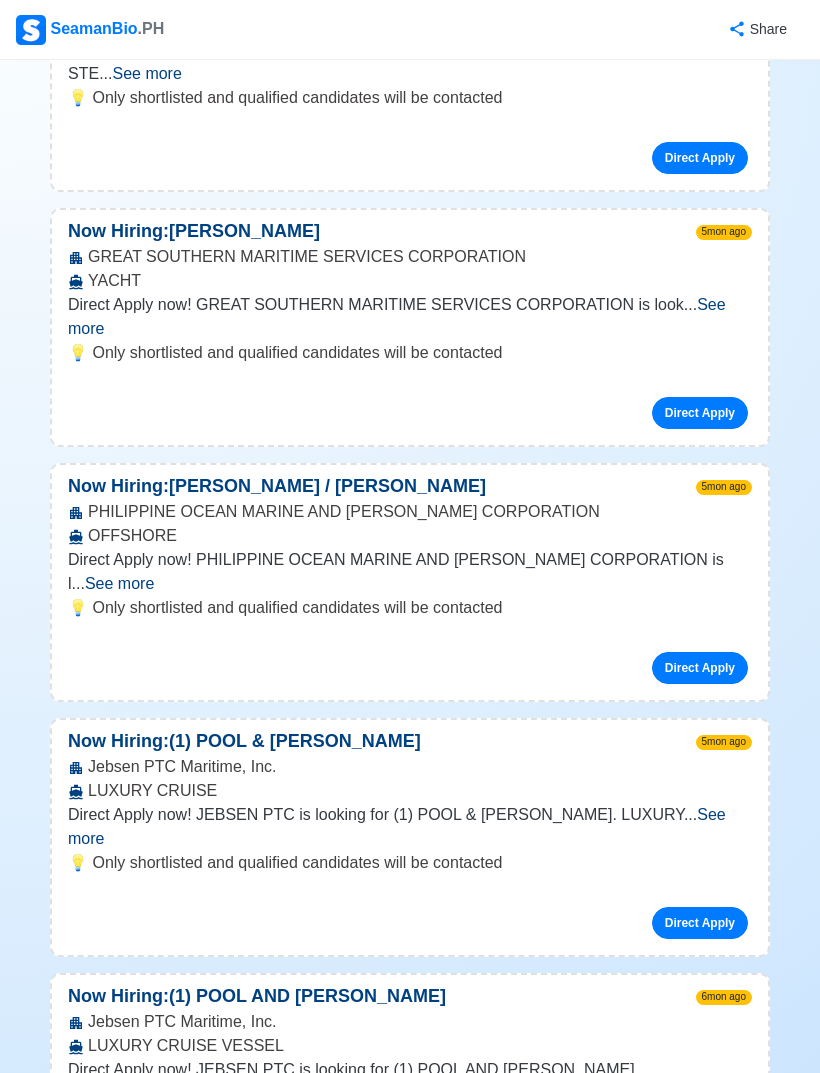click on "See more" at bounding box center (138, 1348) 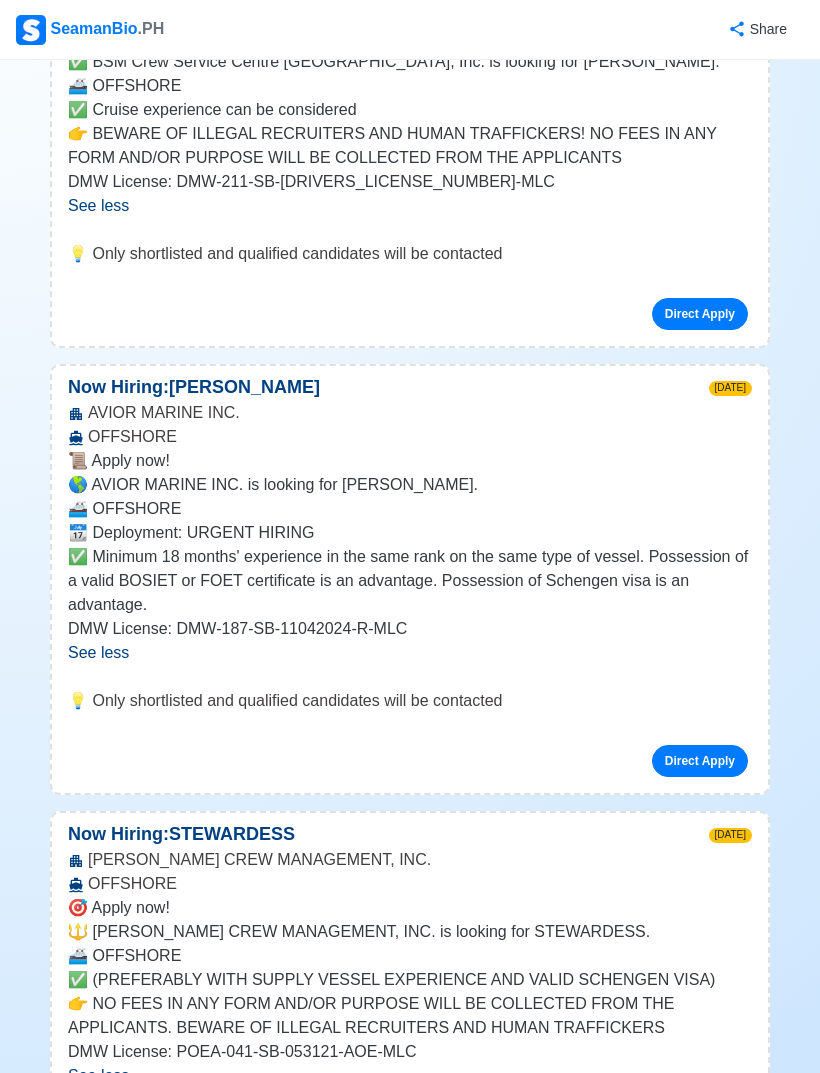 scroll, scrollTop: 0, scrollLeft: 0, axis: both 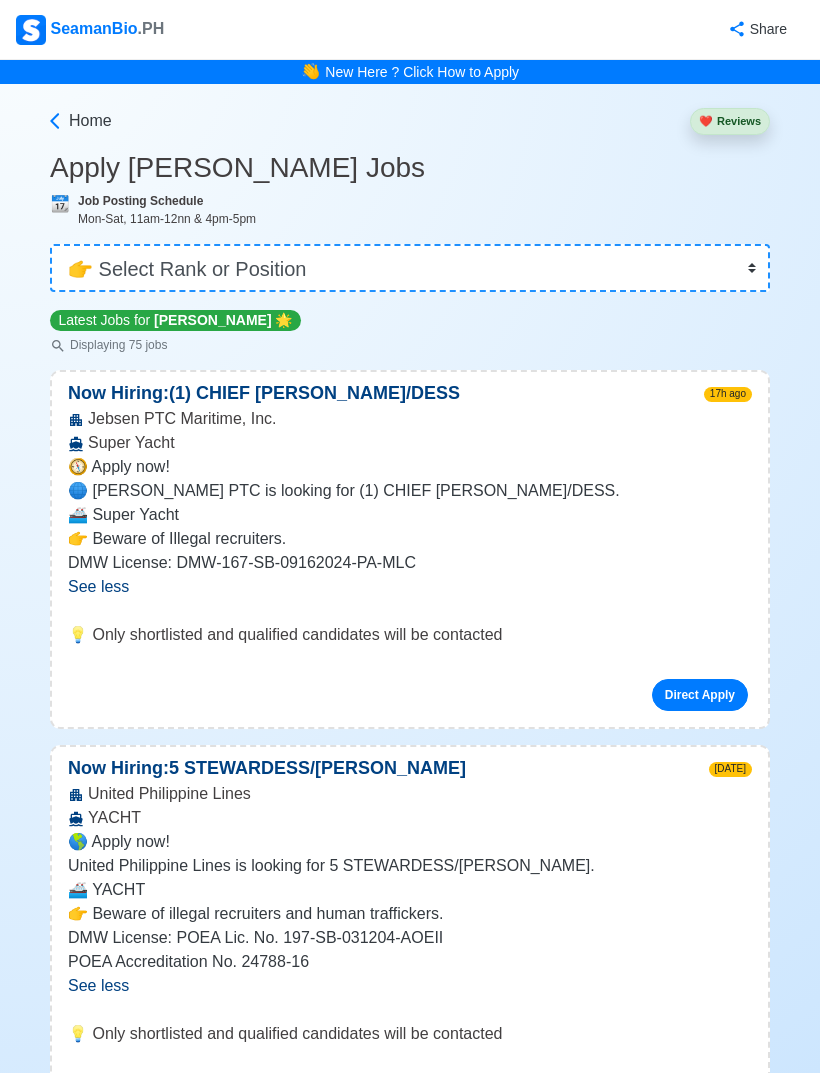 click on "Home" at bounding box center [90, 121] 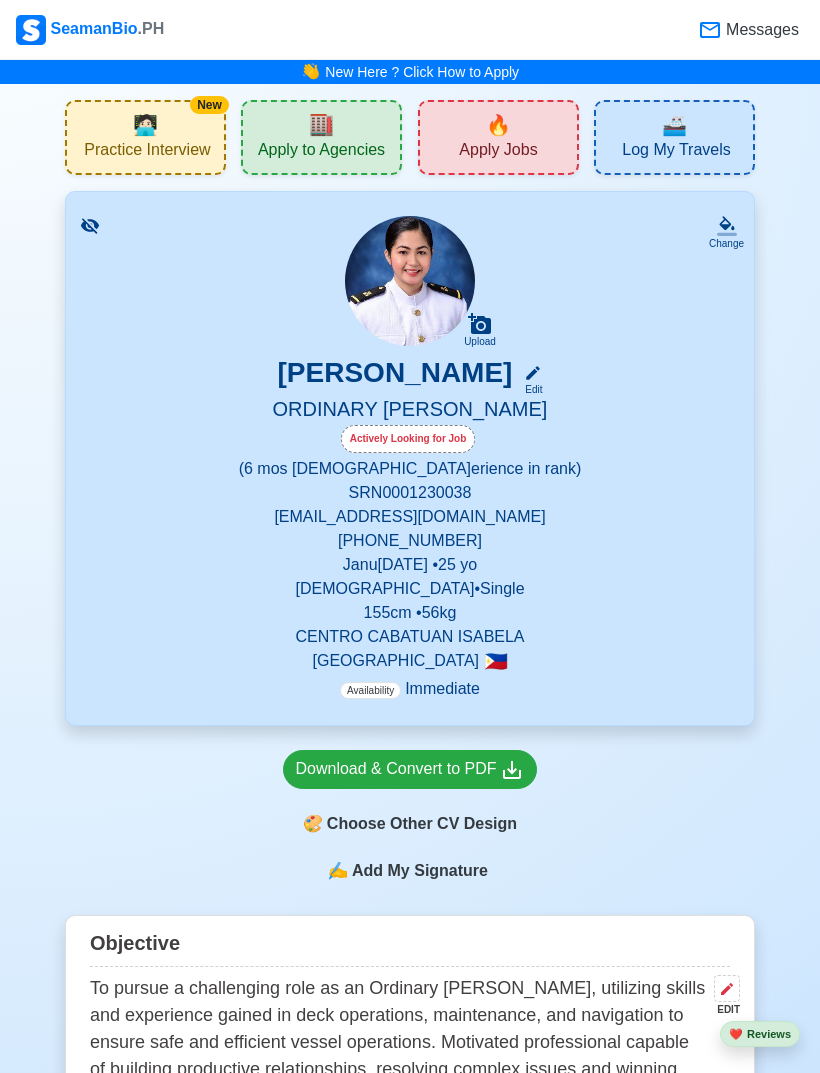 click on "🏬   Apply to Agencies" at bounding box center (321, 137) 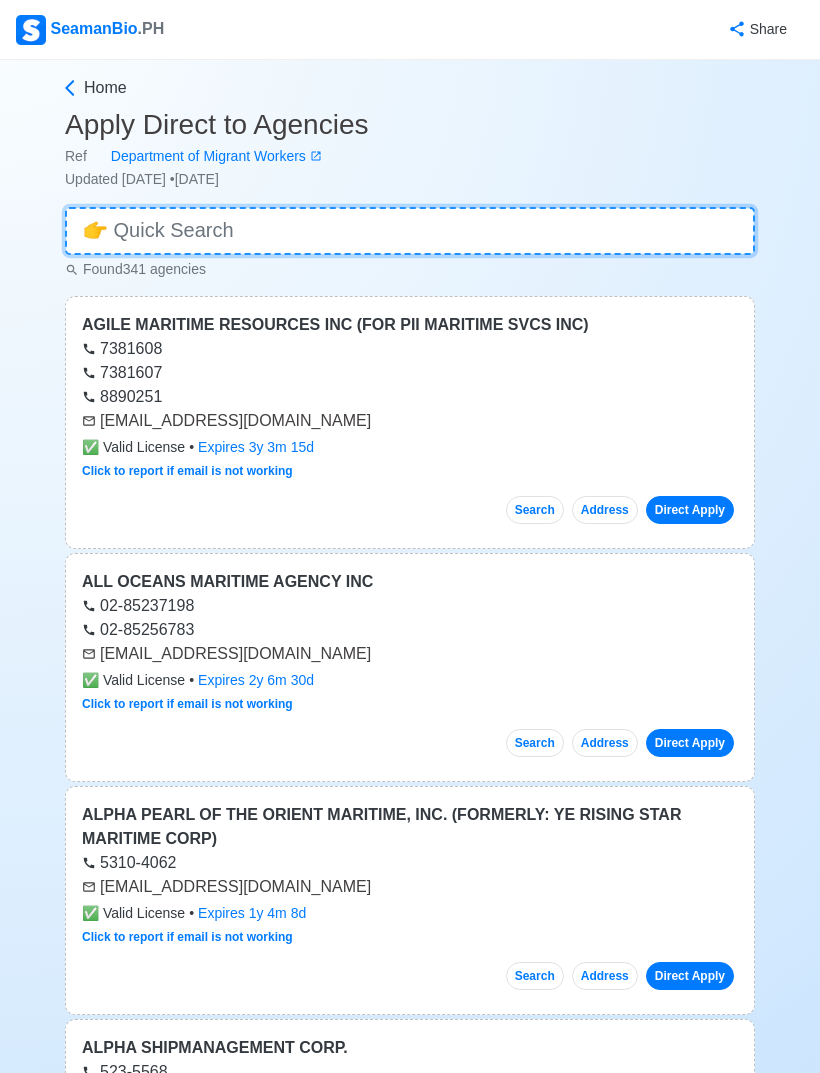 click at bounding box center [410, 231] 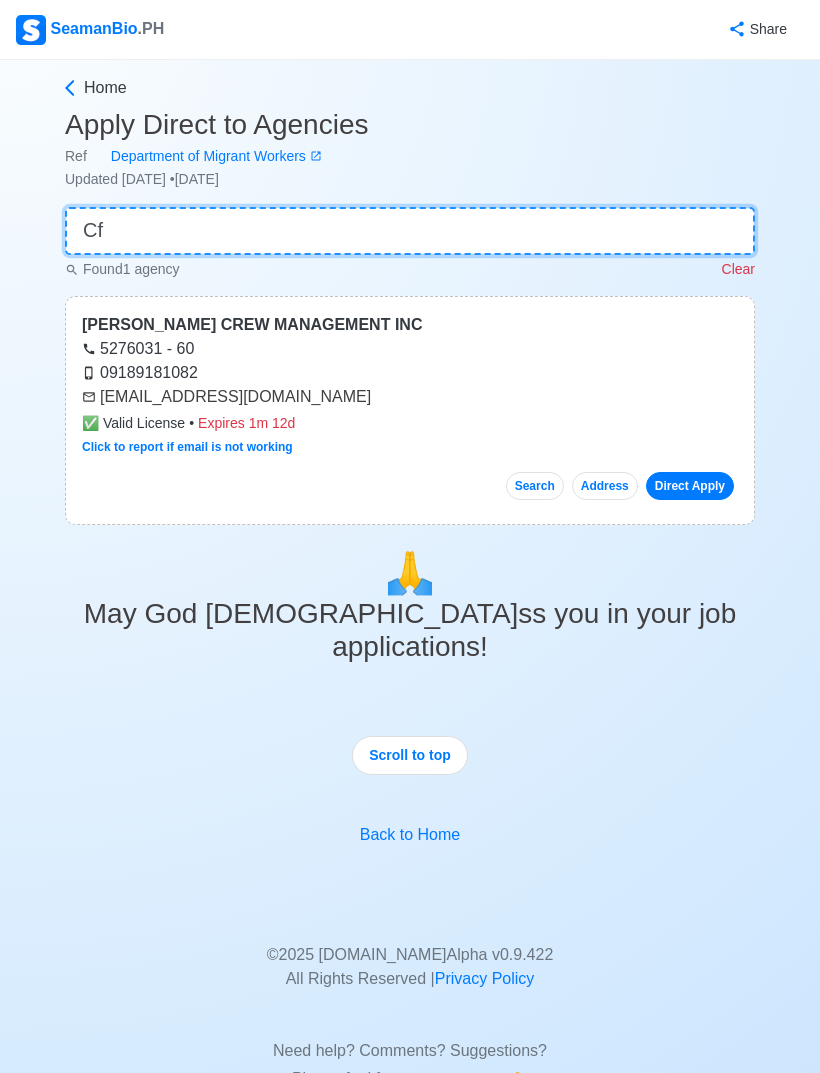 click on "Direct Apply" at bounding box center (690, 486) 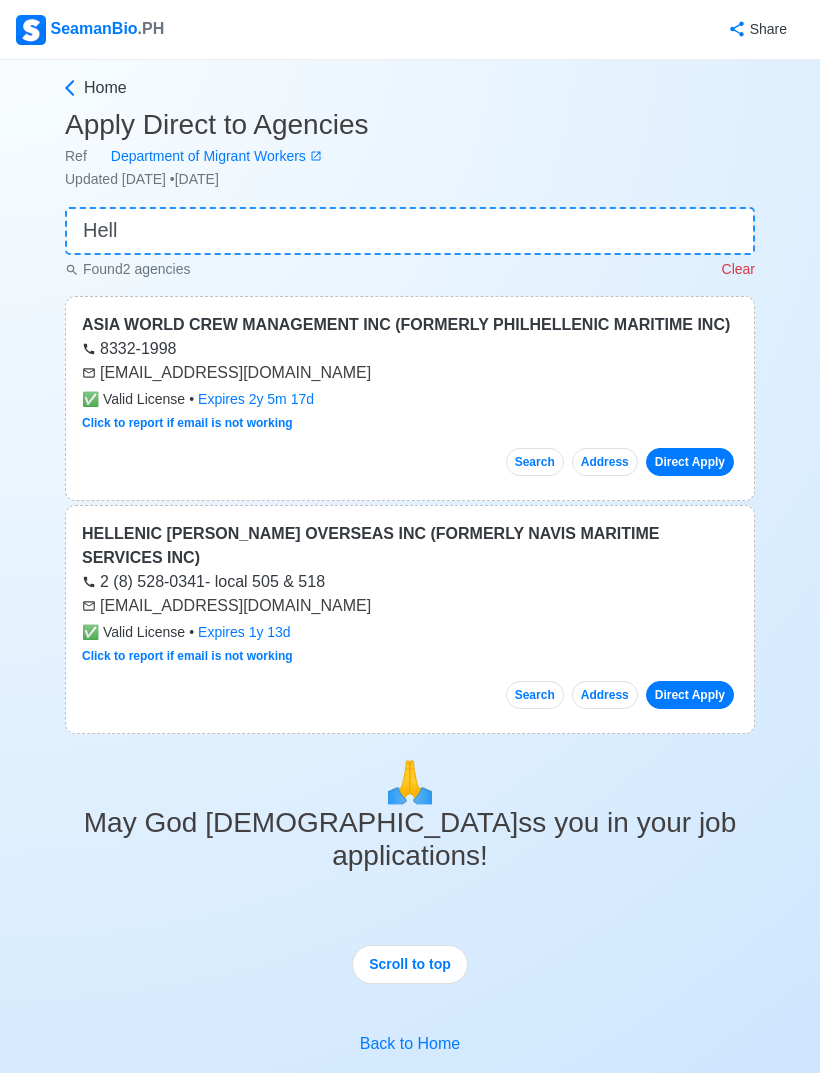 click on "Direct Apply" at bounding box center (690, 695) 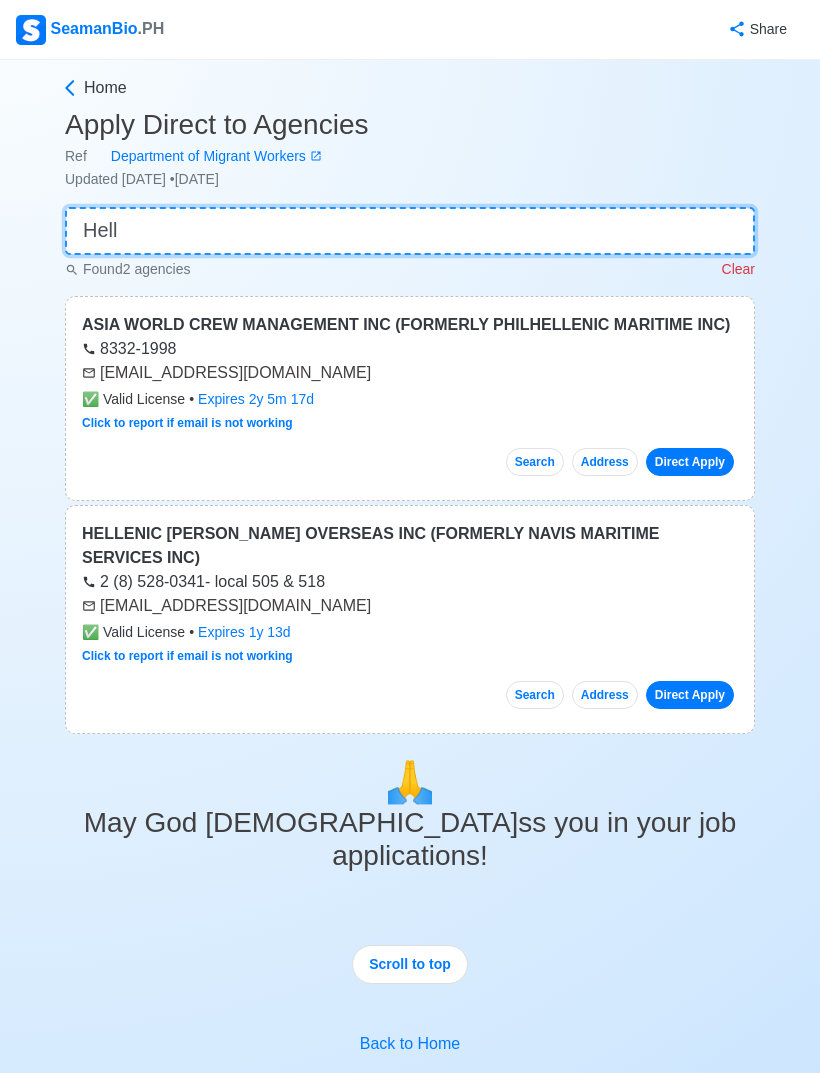 click on "Hell" at bounding box center (410, 231) 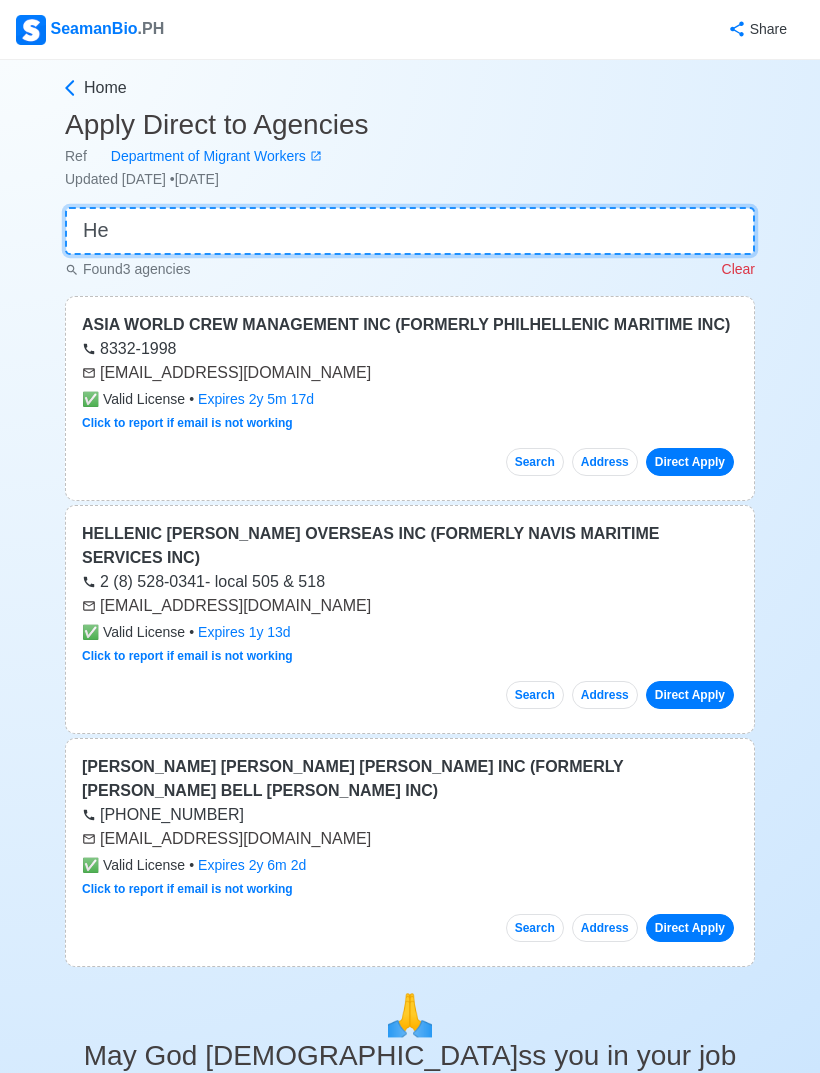 type on "H" 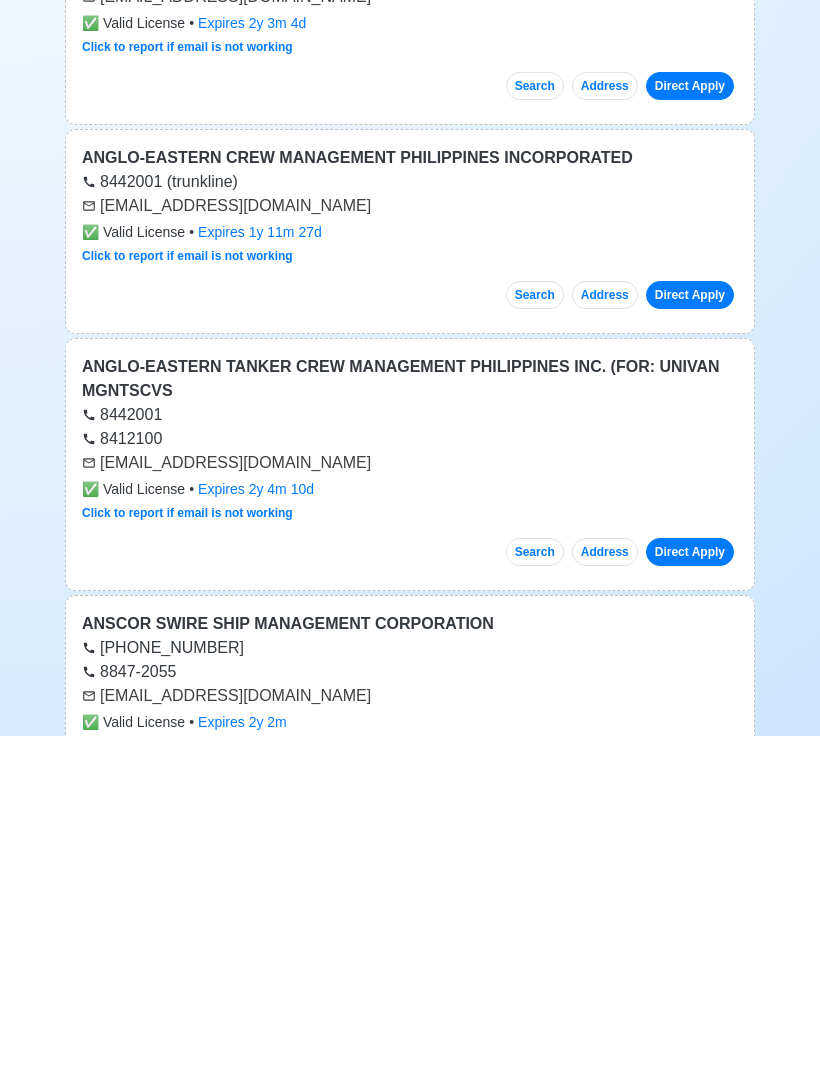scroll, scrollTop: 1776, scrollLeft: 0, axis: vertical 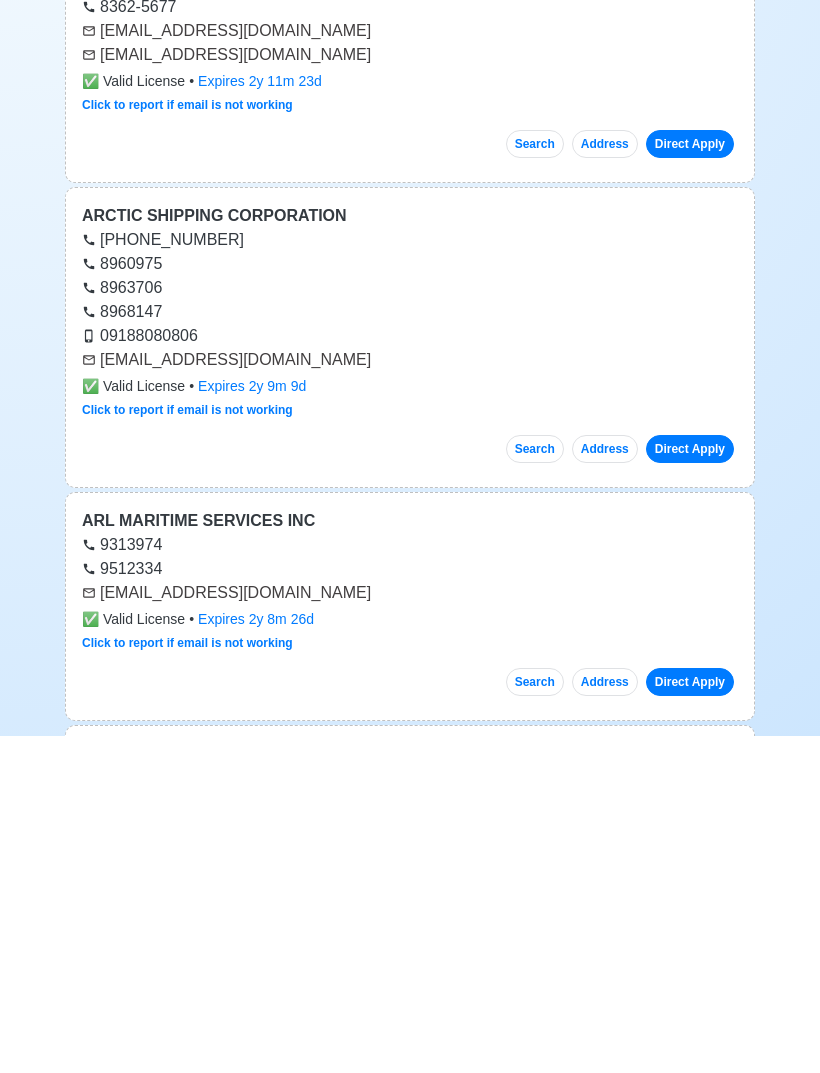type 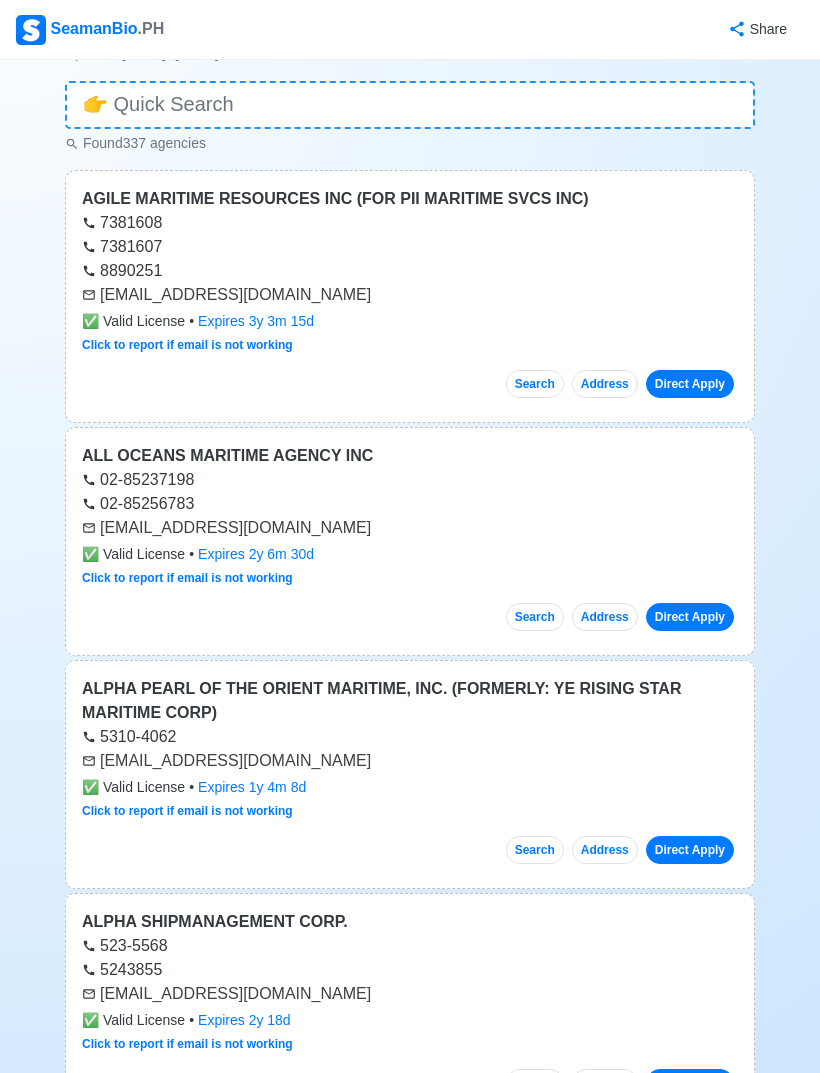 scroll, scrollTop: 0, scrollLeft: 0, axis: both 